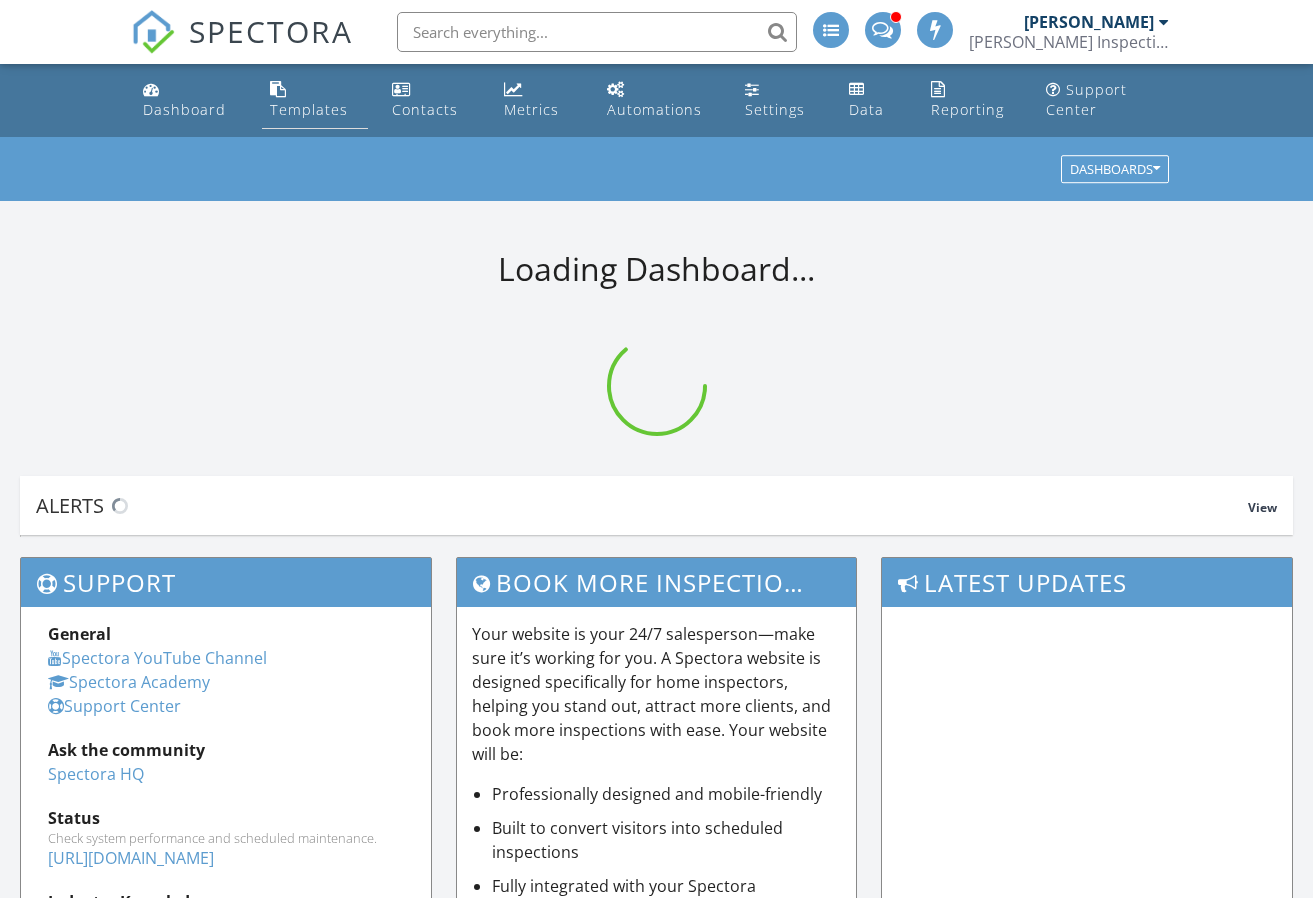 scroll, scrollTop: 0, scrollLeft: 0, axis: both 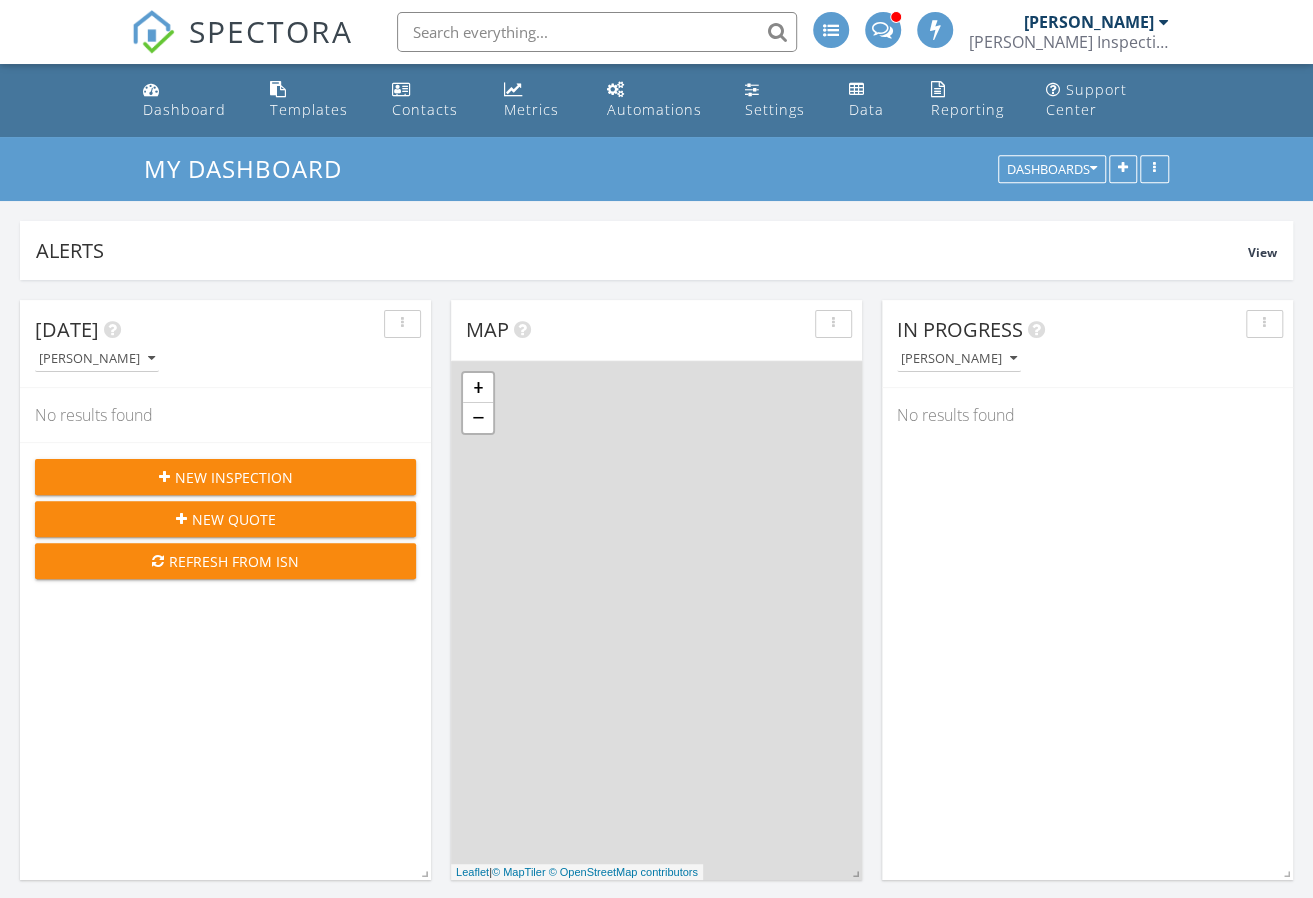 click at bounding box center [597, 32] 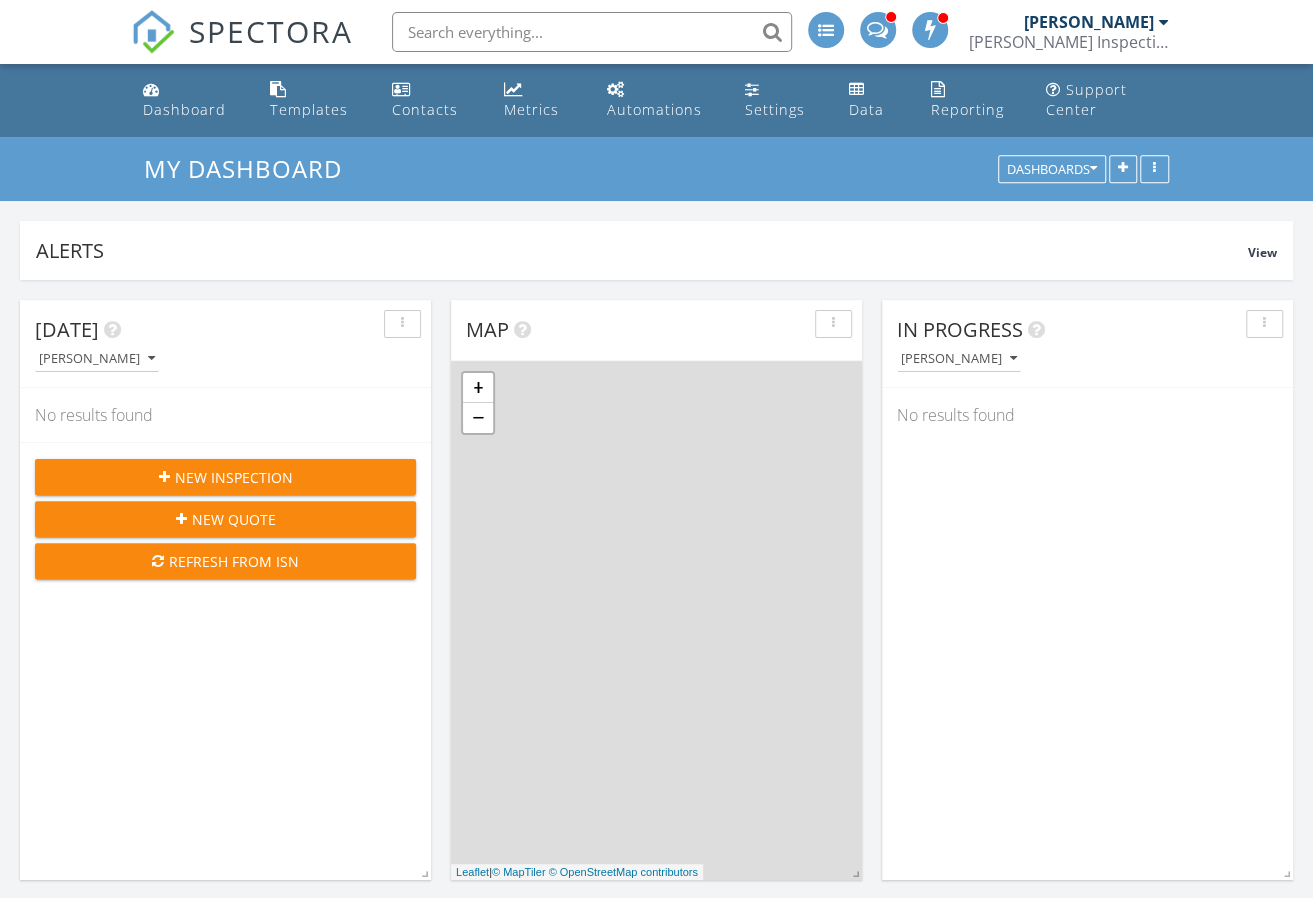 scroll, scrollTop: 10, scrollLeft: 10, axis: both 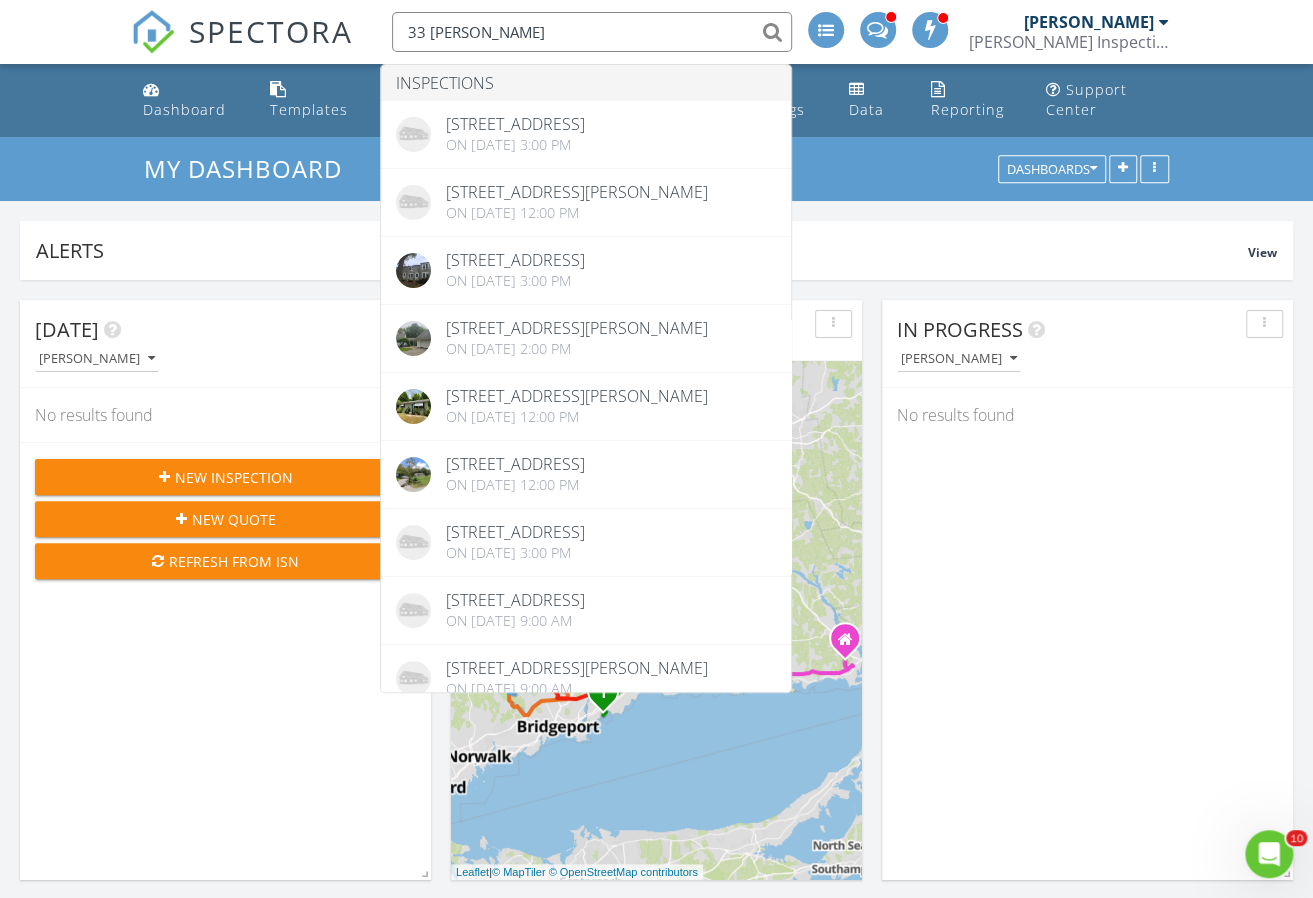 click on "33 [PERSON_NAME]" at bounding box center (592, 32) 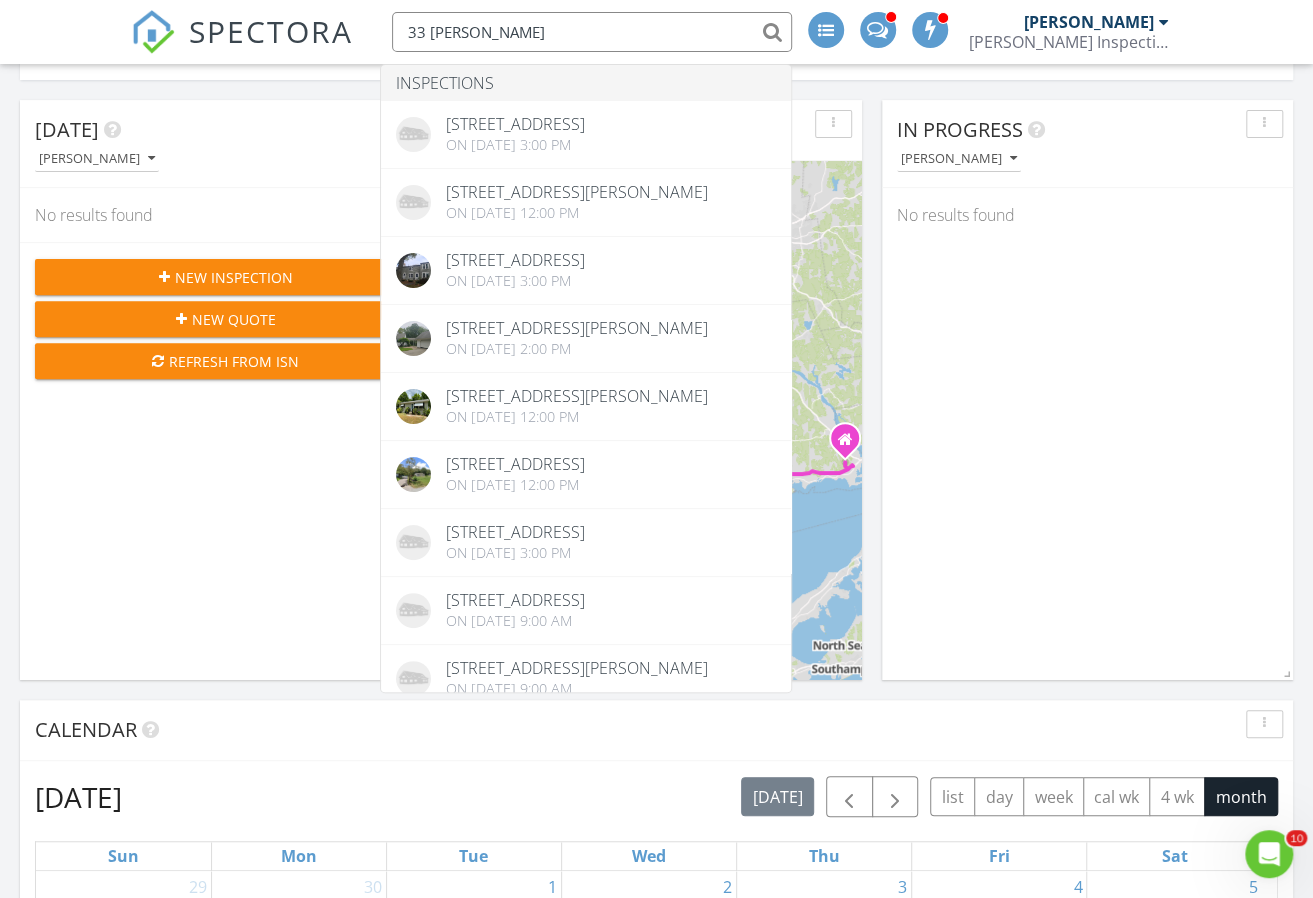 scroll, scrollTop: 400, scrollLeft: 0, axis: vertical 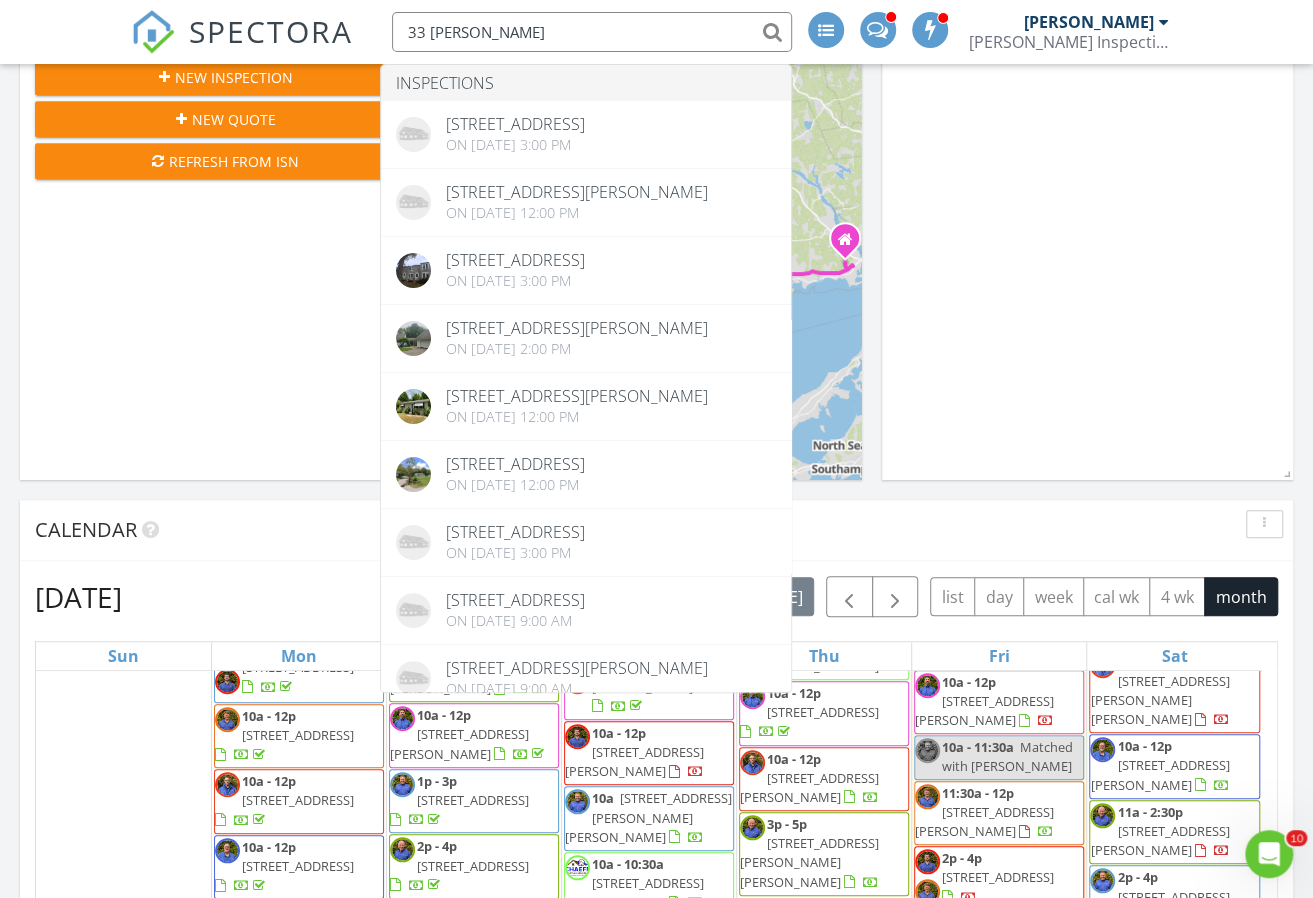 click on "[STREET_ADDRESS][PERSON_NAME][PERSON_NAME]" at bounding box center (809, 862) 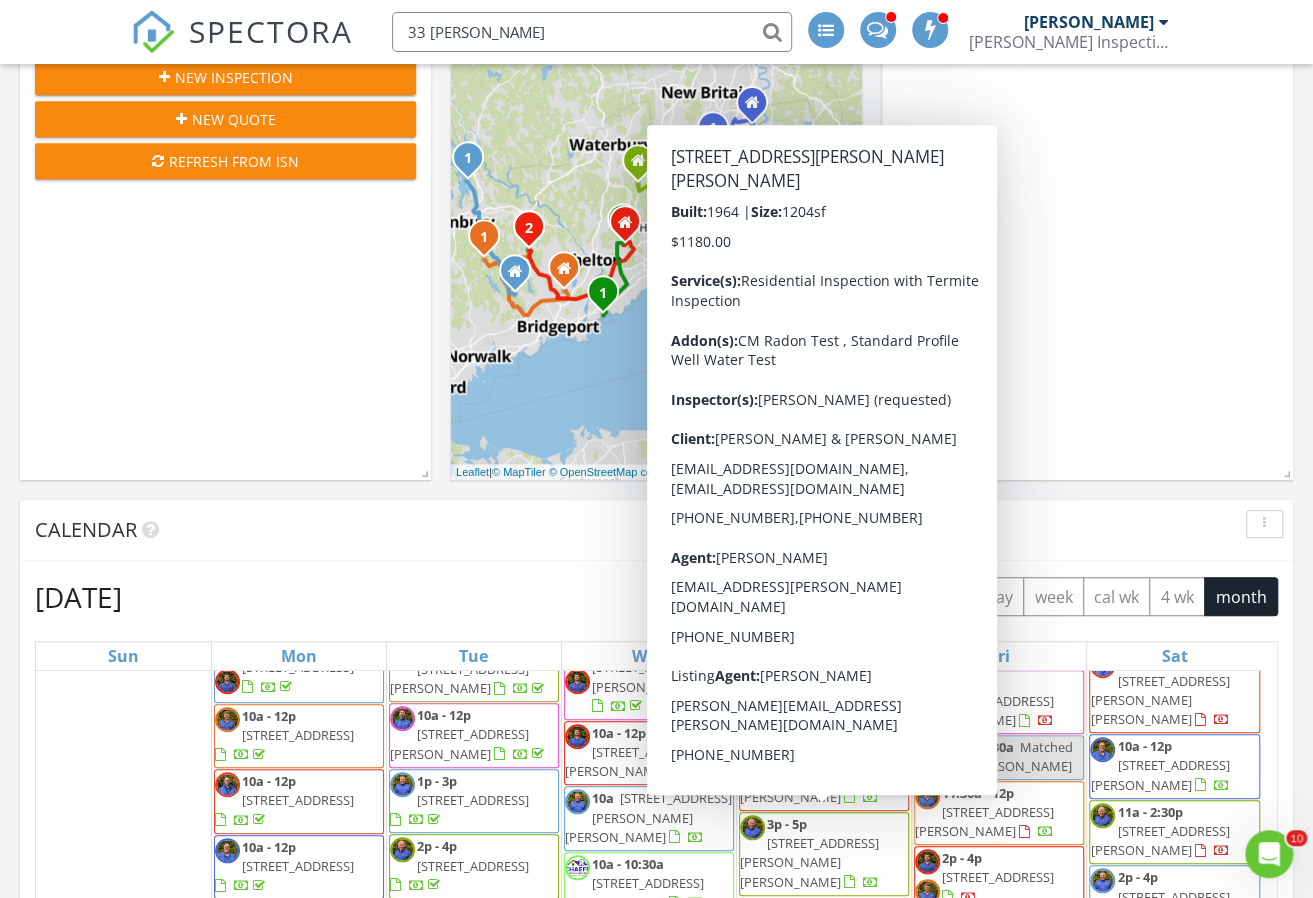 type on "33 [PERSON_NAME]" 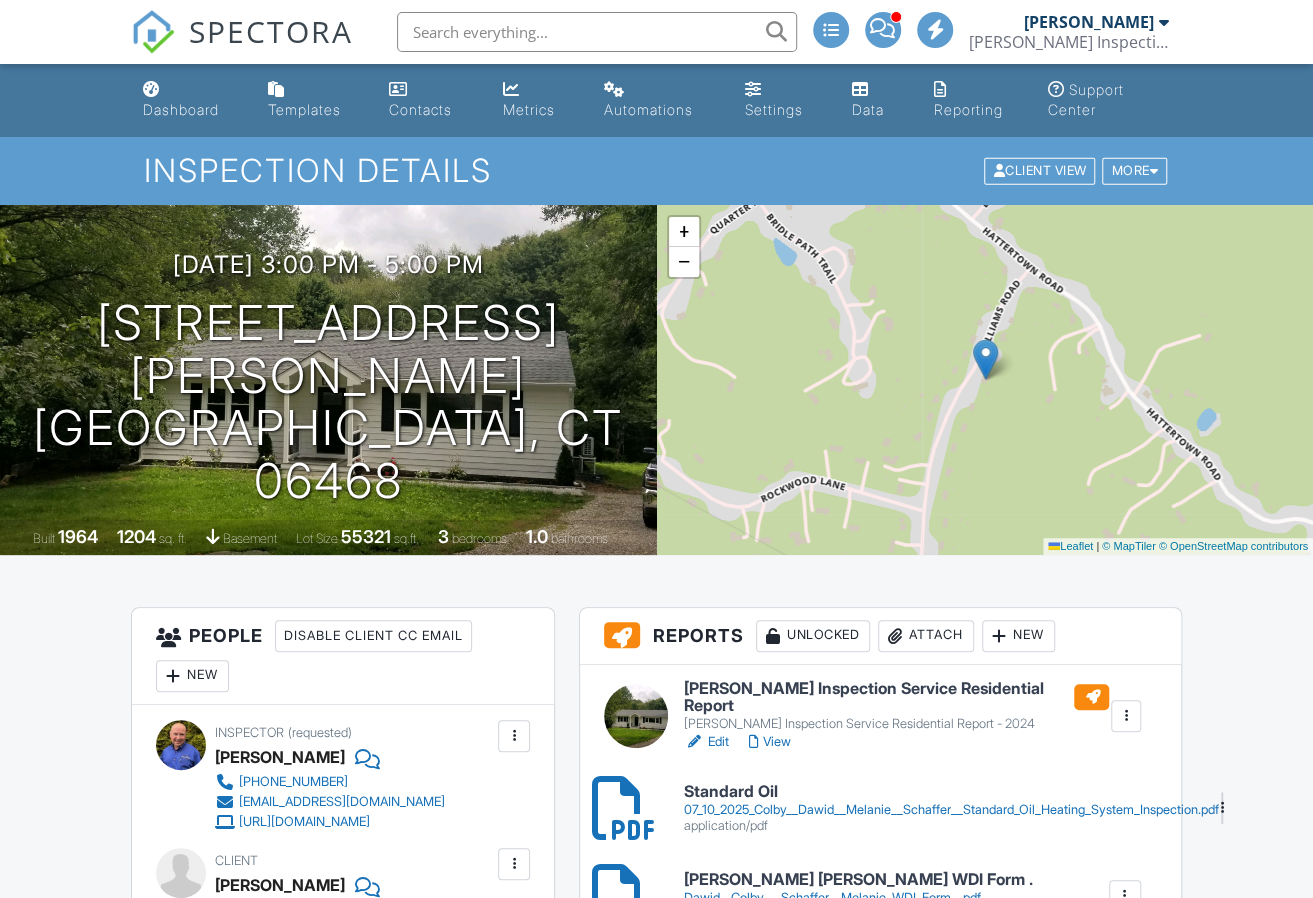 scroll, scrollTop: 200, scrollLeft: 0, axis: vertical 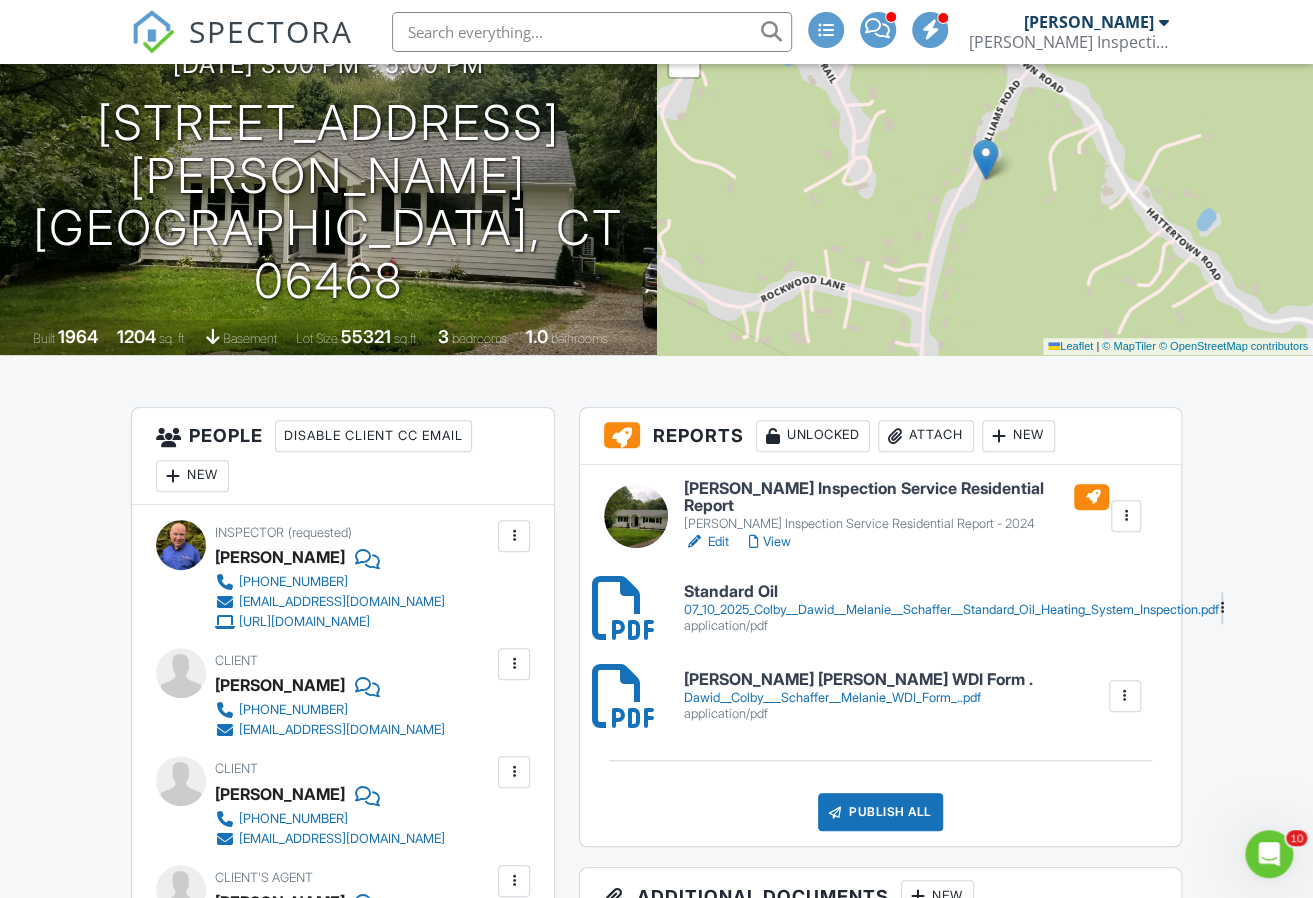 click on "View" at bounding box center [770, 542] 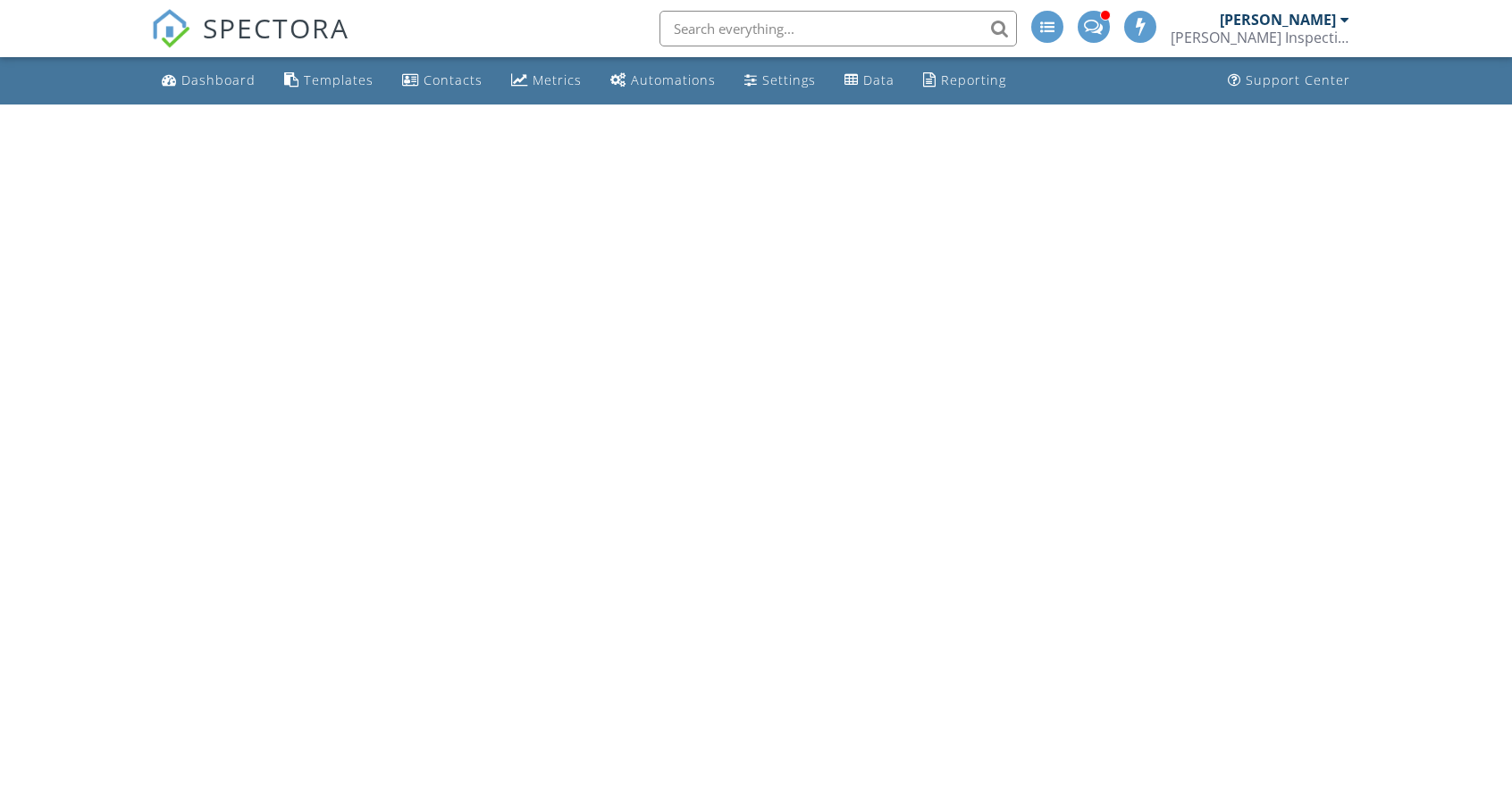 scroll, scrollTop: 0, scrollLeft: 0, axis: both 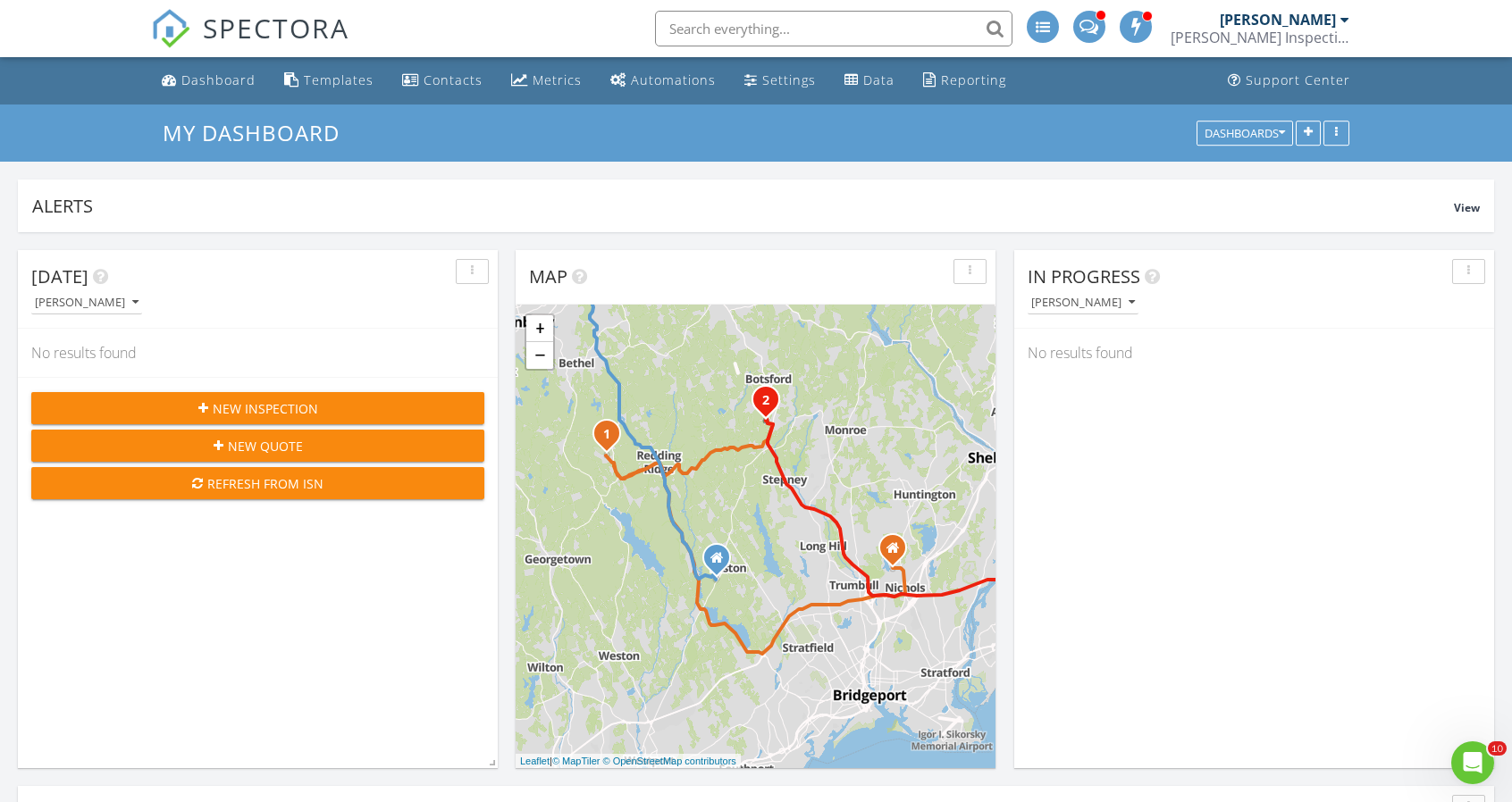 click on "My Dashboard
Dashboards" at bounding box center [756, 133] 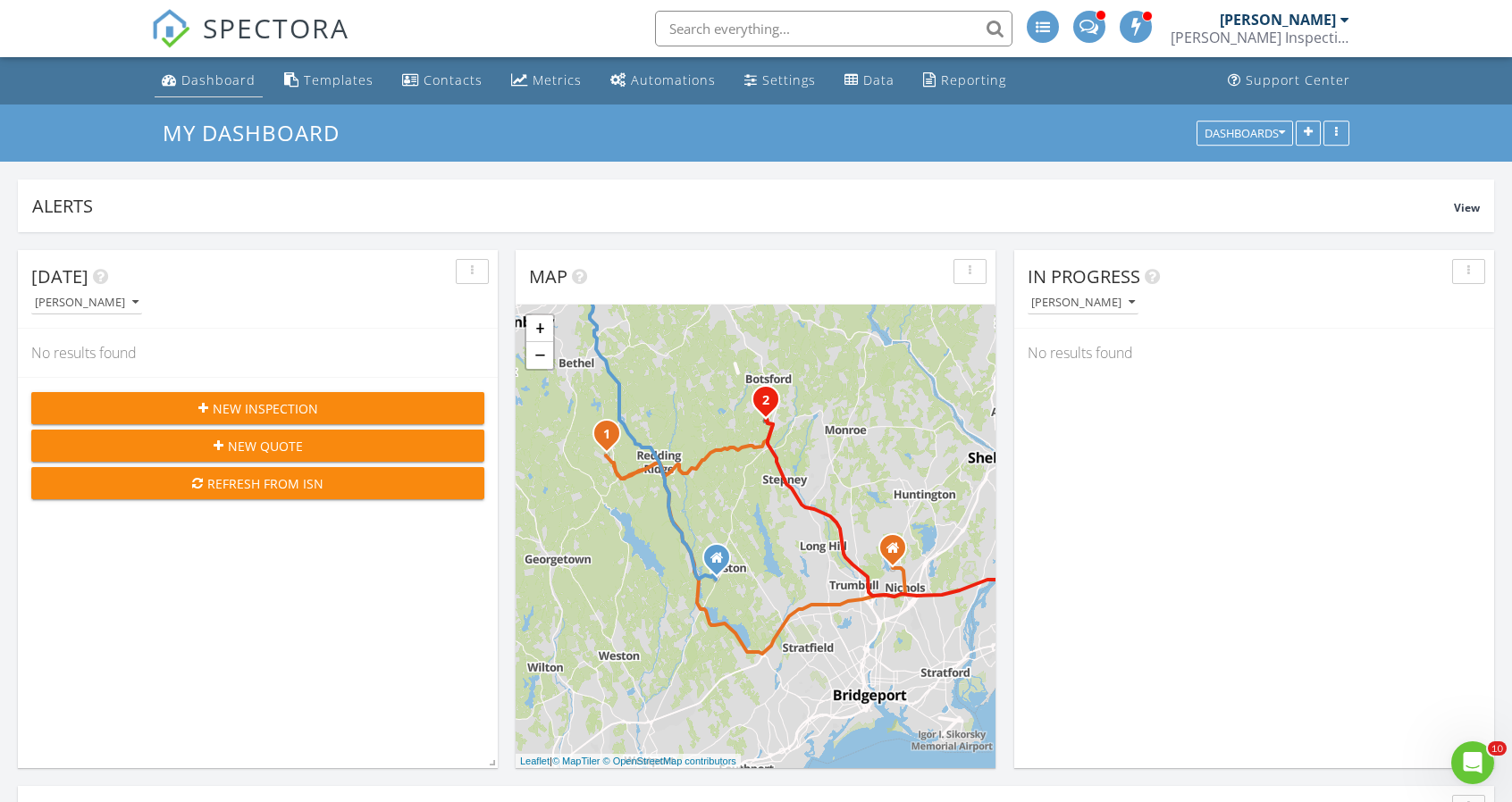 click on "Dashboard" at bounding box center (208, 80) 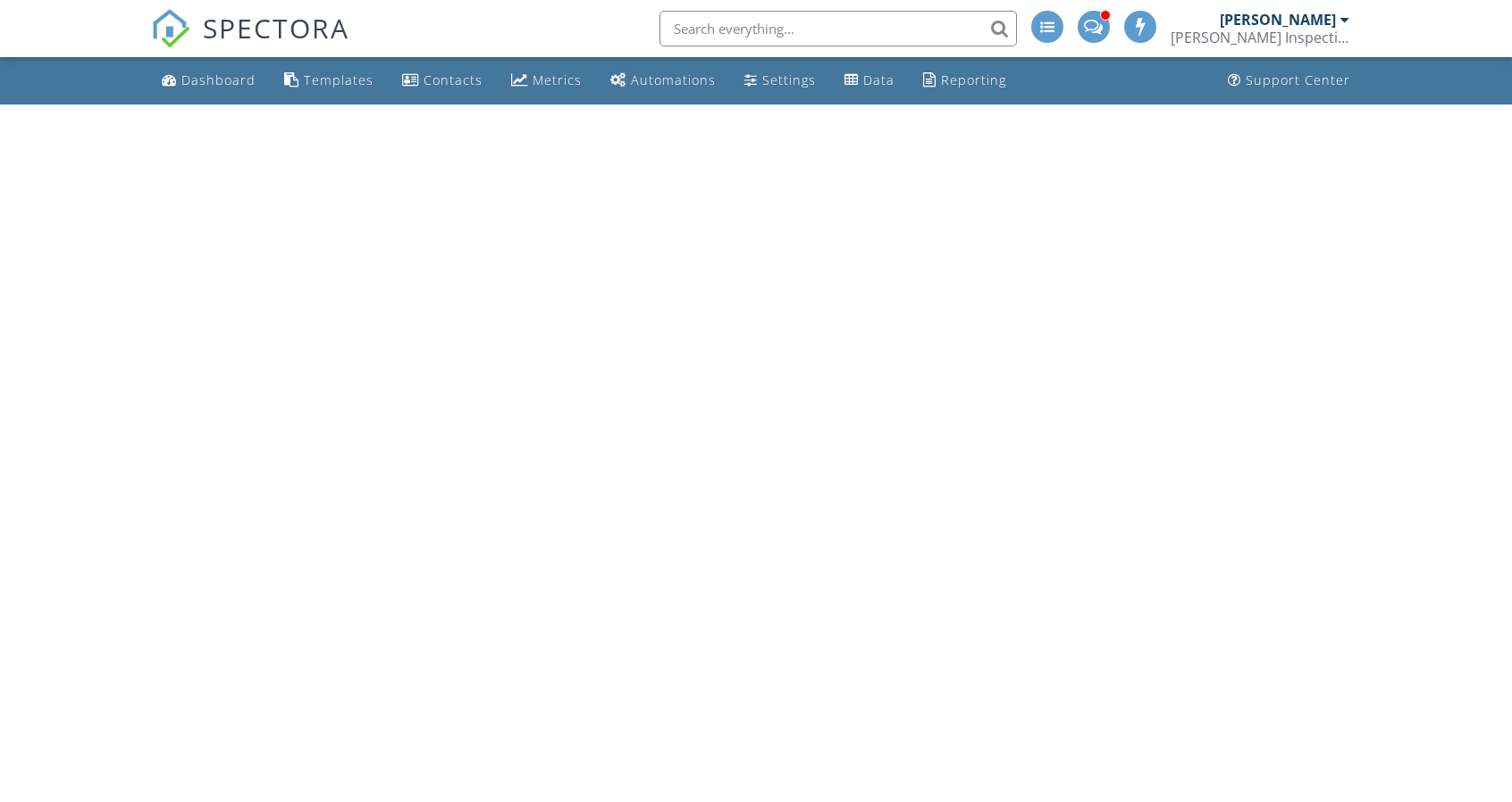 scroll, scrollTop: 0, scrollLeft: 0, axis: both 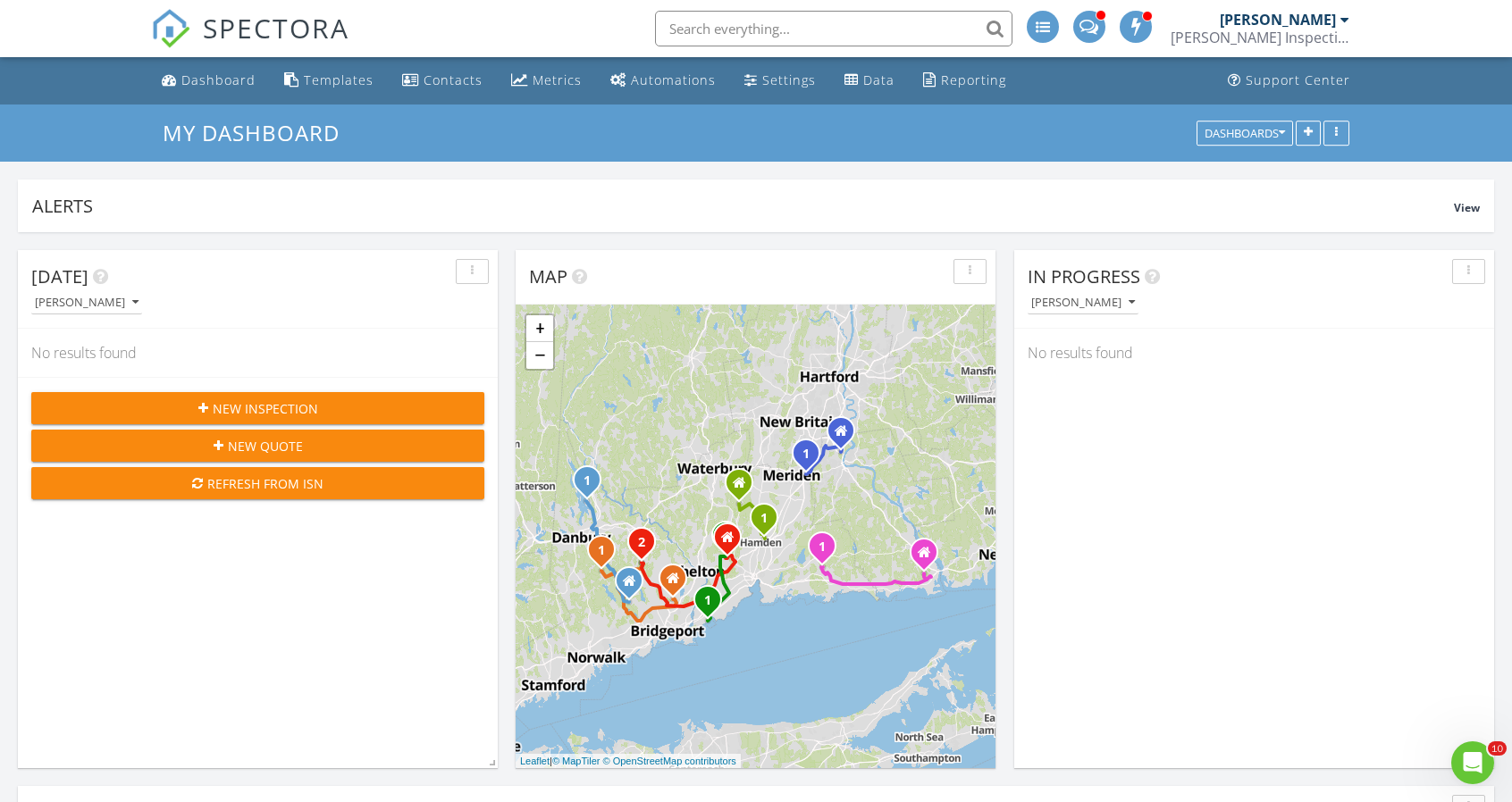 click at bounding box center [834, 29] 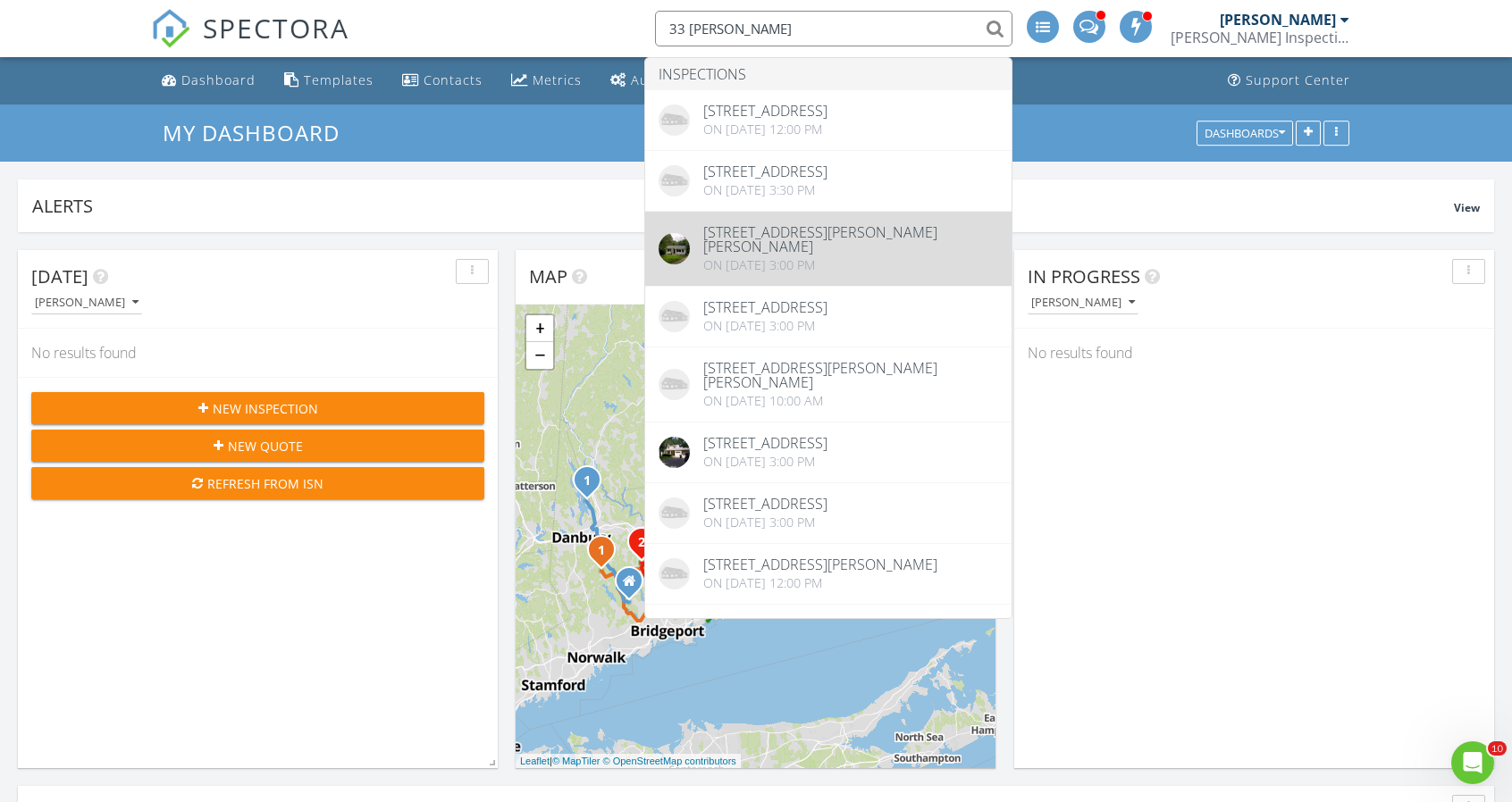 type on "33 williams" 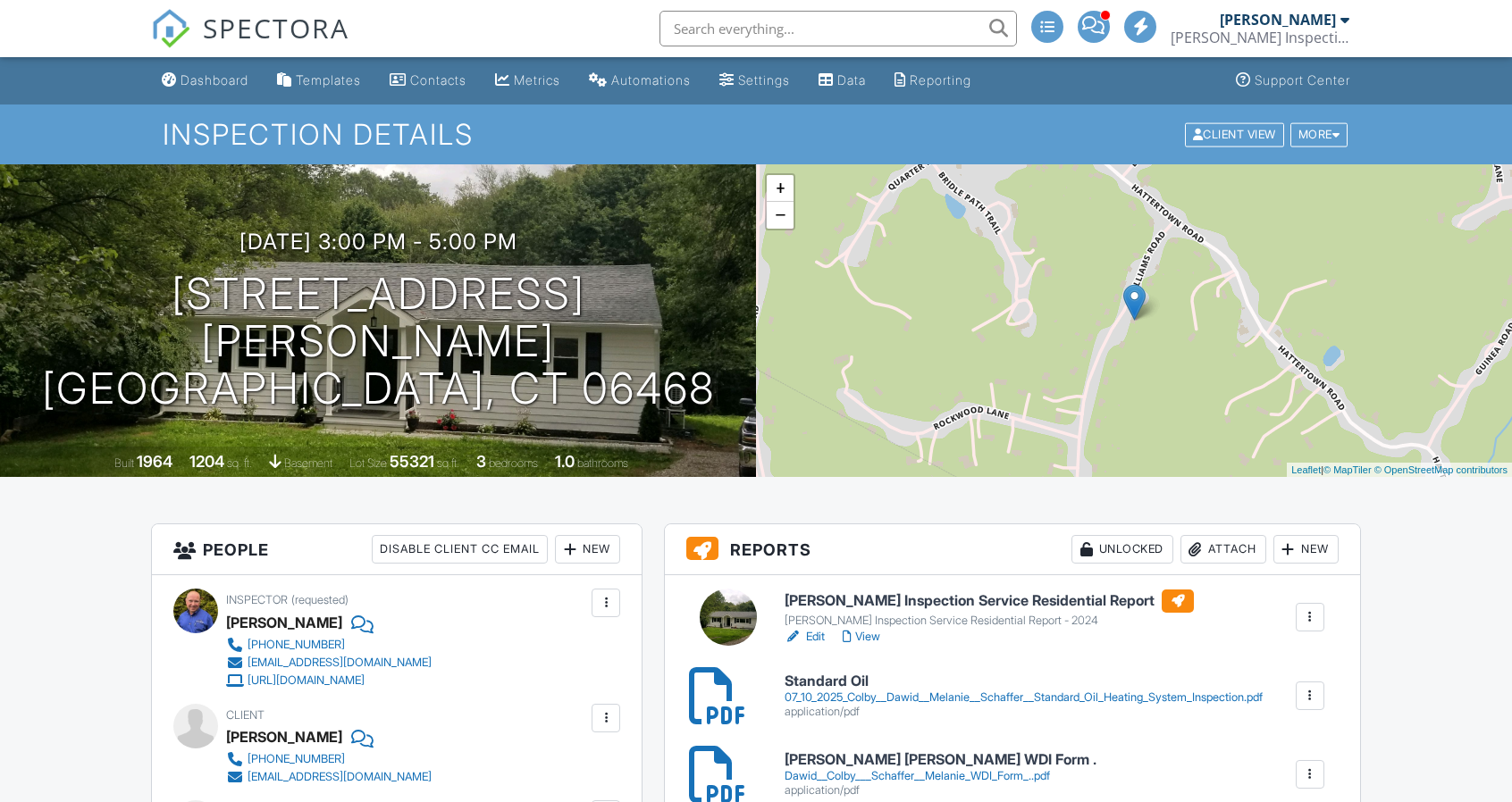 scroll, scrollTop: 179, scrollLeft: 0, axis: vertical 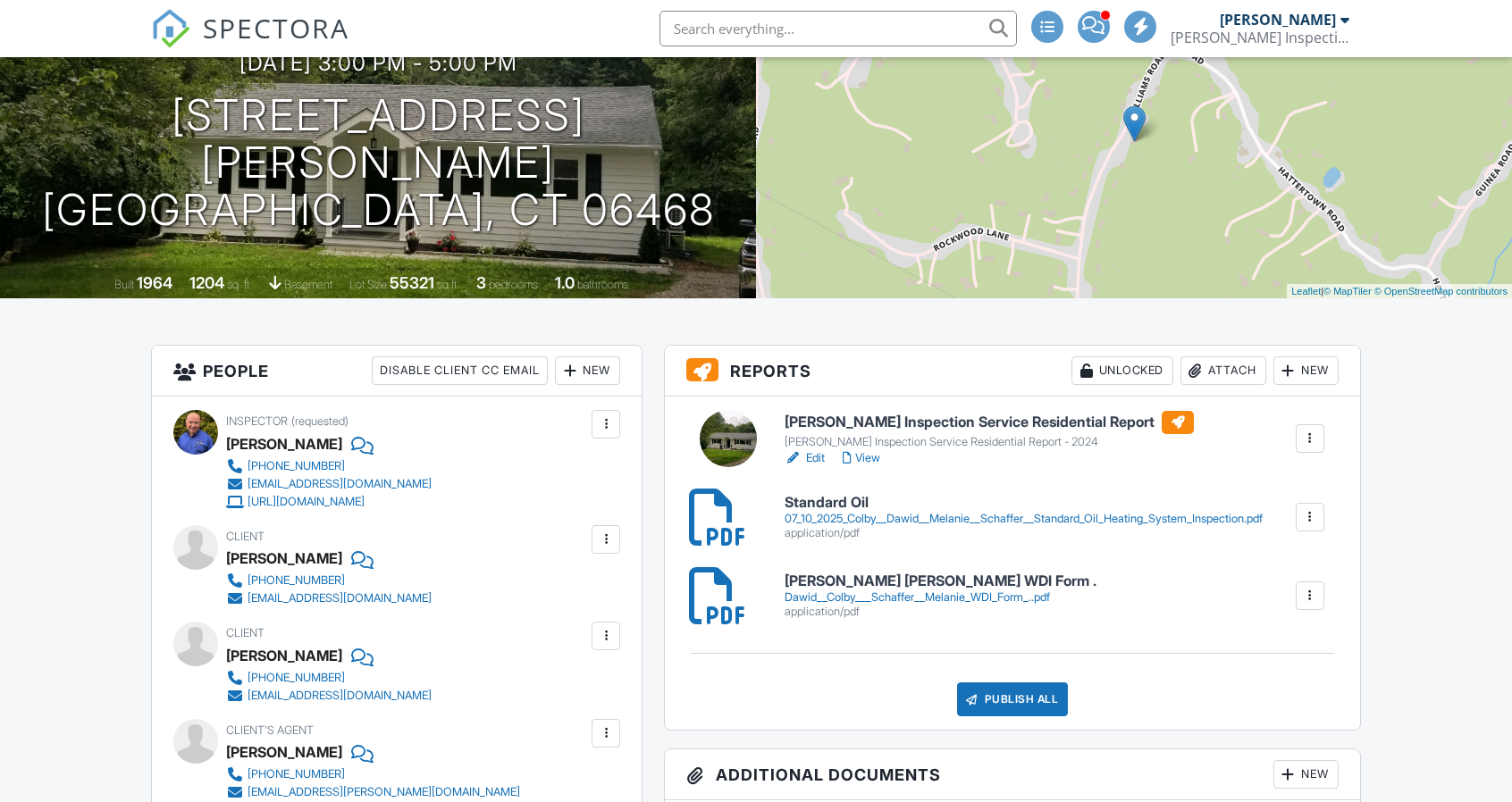 click on "View" at bounding box center (861, 458) 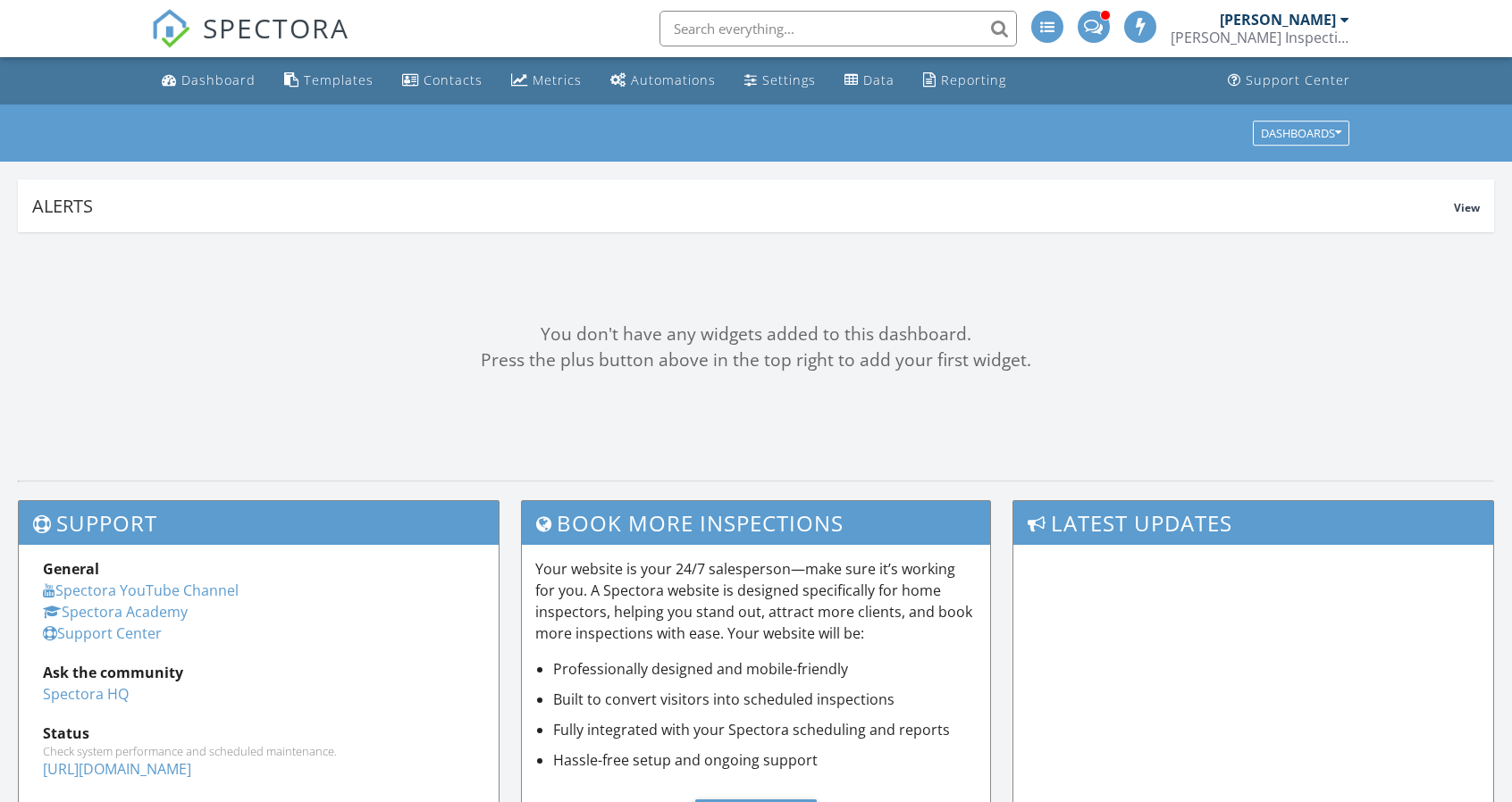 scroll, scrollTop: 0, scrollLeft: 0, axis: both 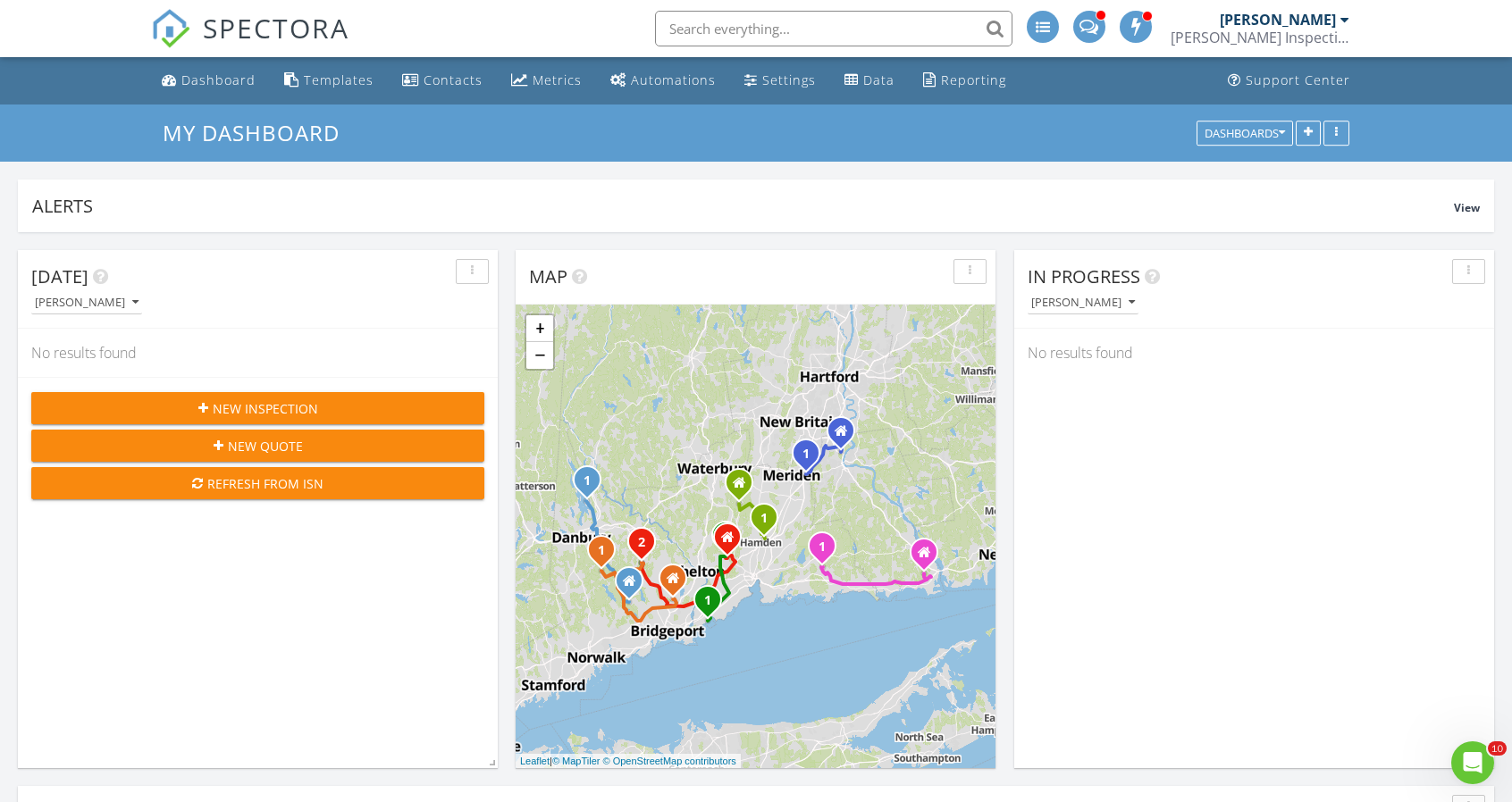 click 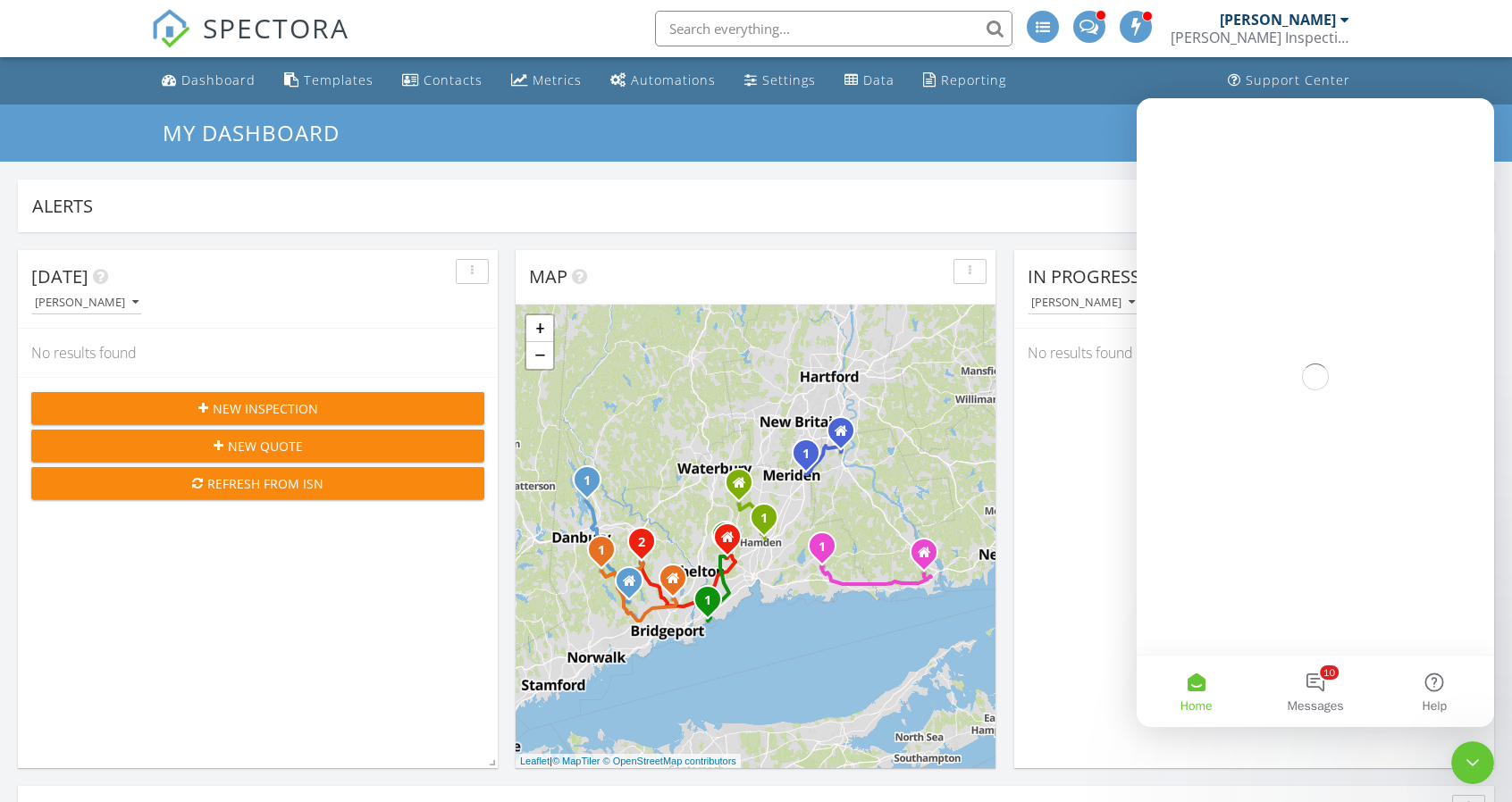 scroll, scrollTop: 0, scrollLeft: 0, axis: both 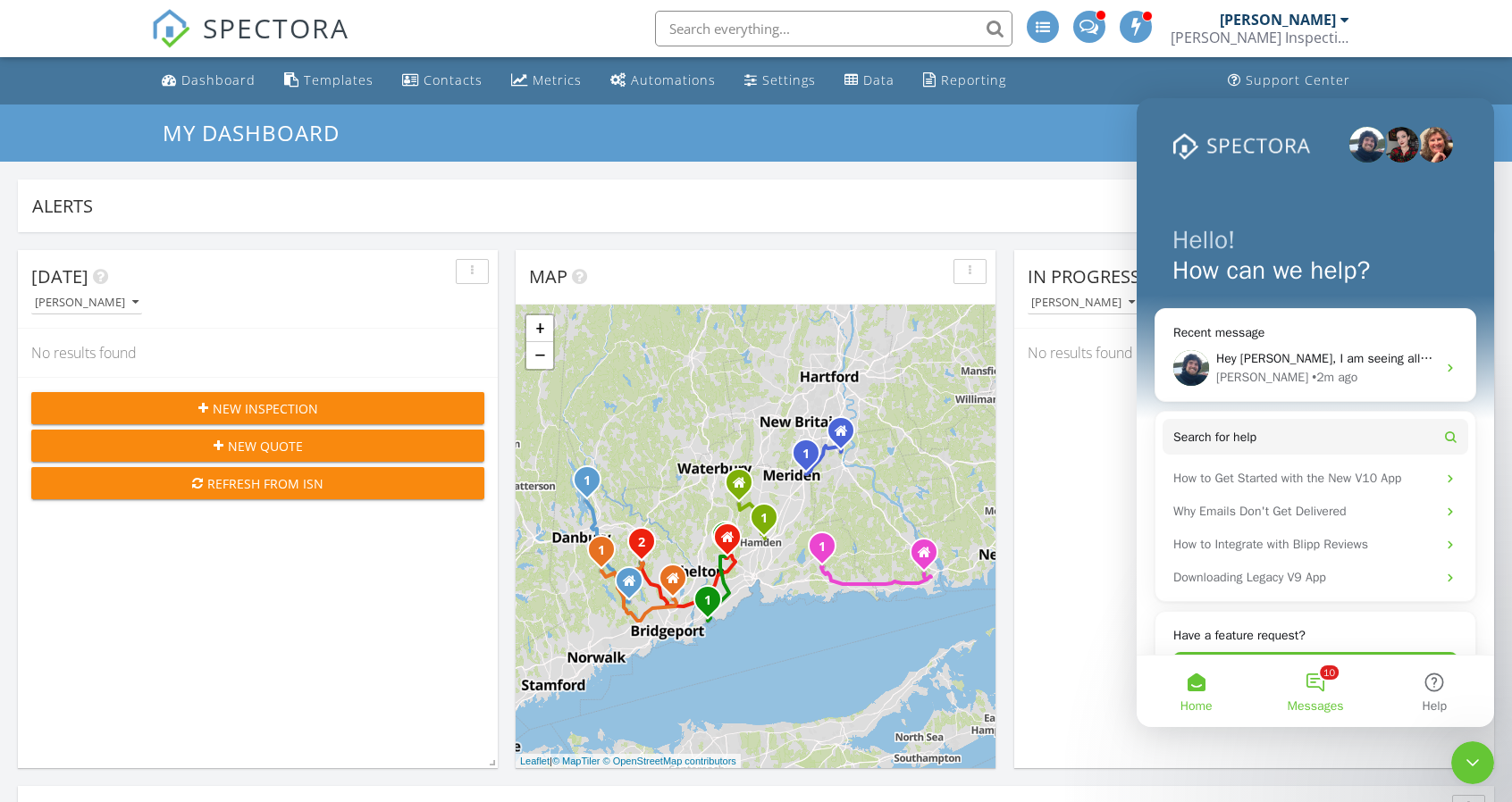 click on "10 Messages" at bounding box center [1315, 691] 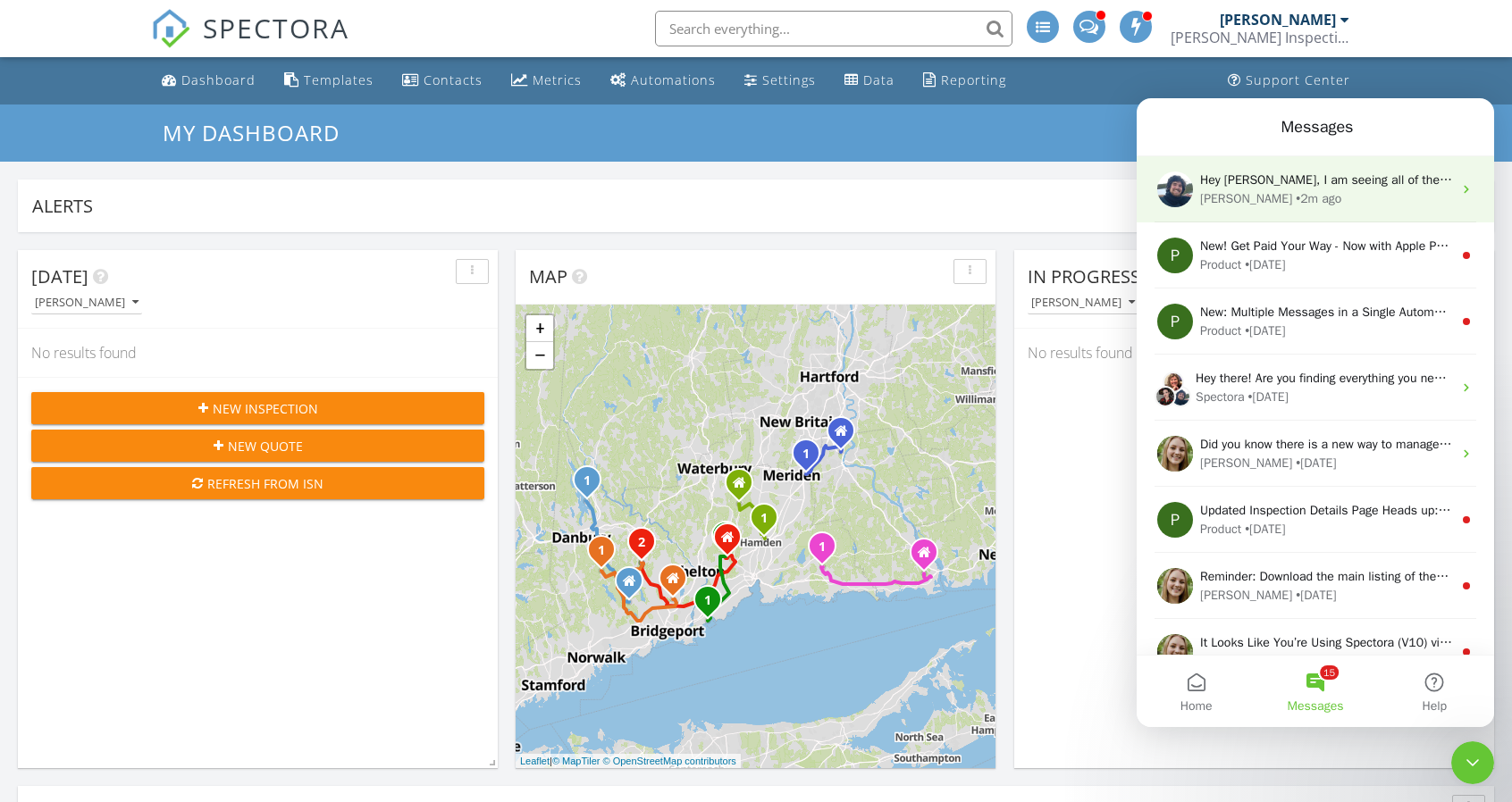 click on "•  2m ago" at bounding box center (1318, 198) 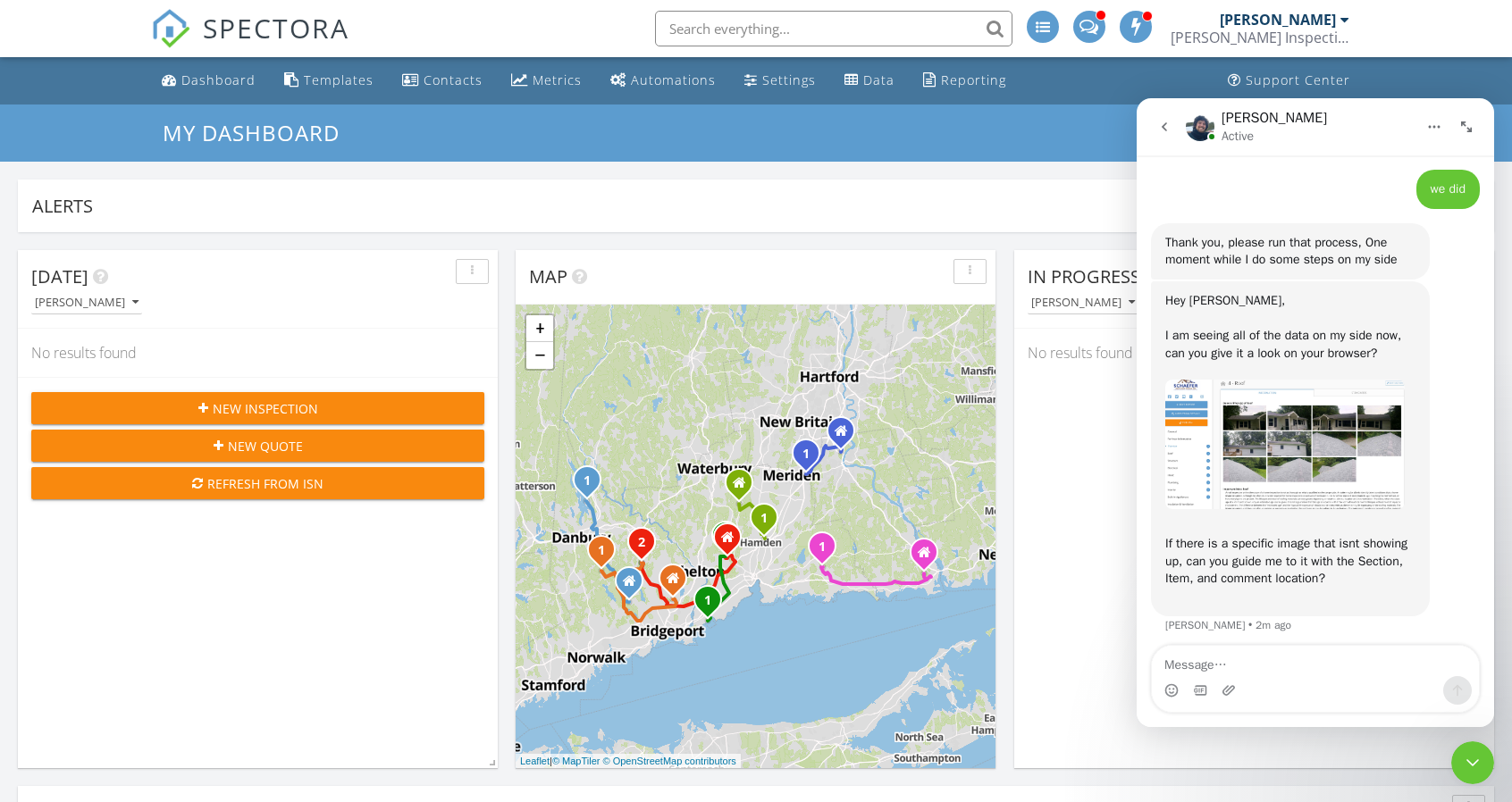 scroll, scrollTop: 1950, scrollLeft: 0, axis: vertical 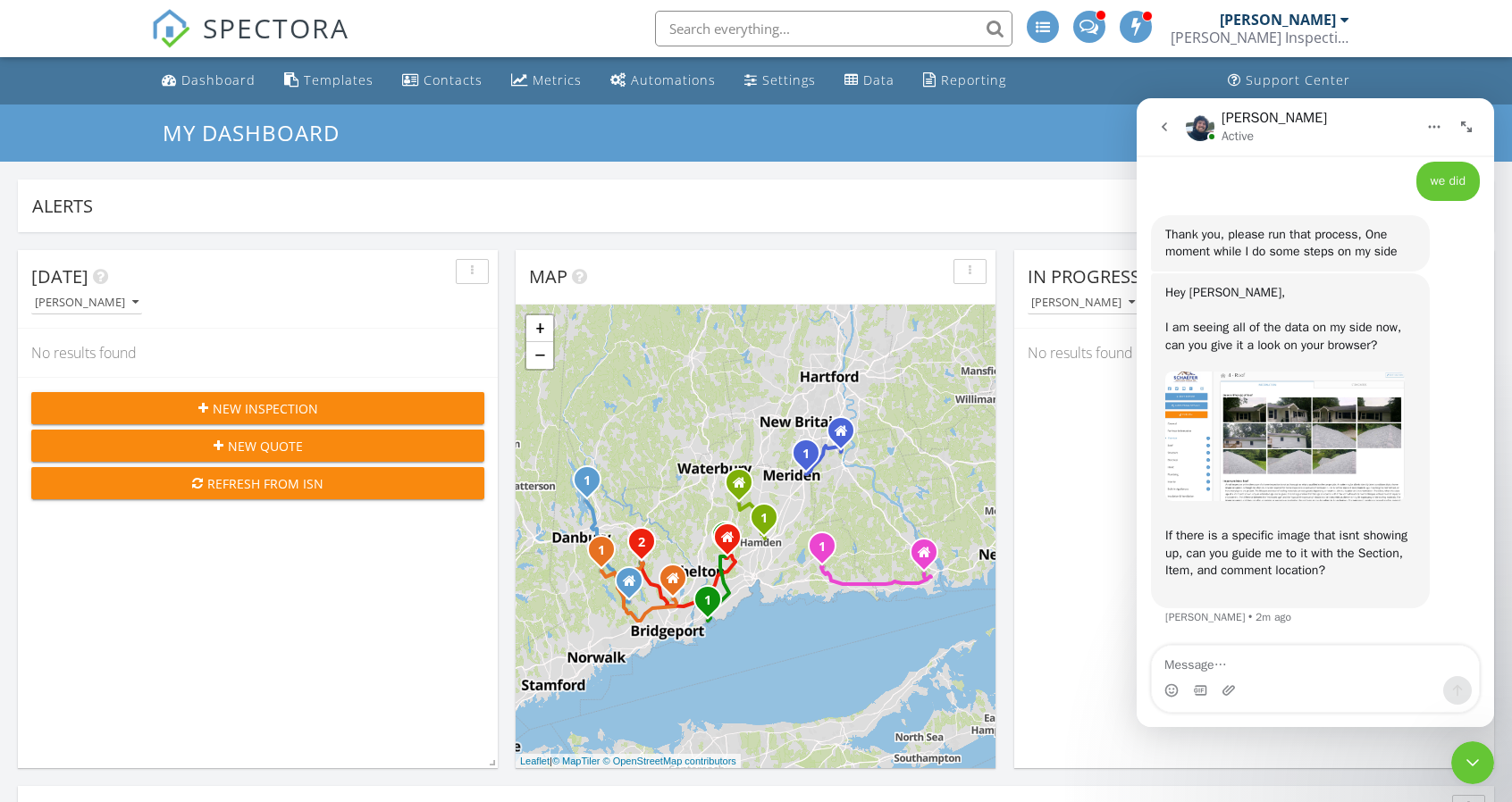 click at bounding box center (834, 29) 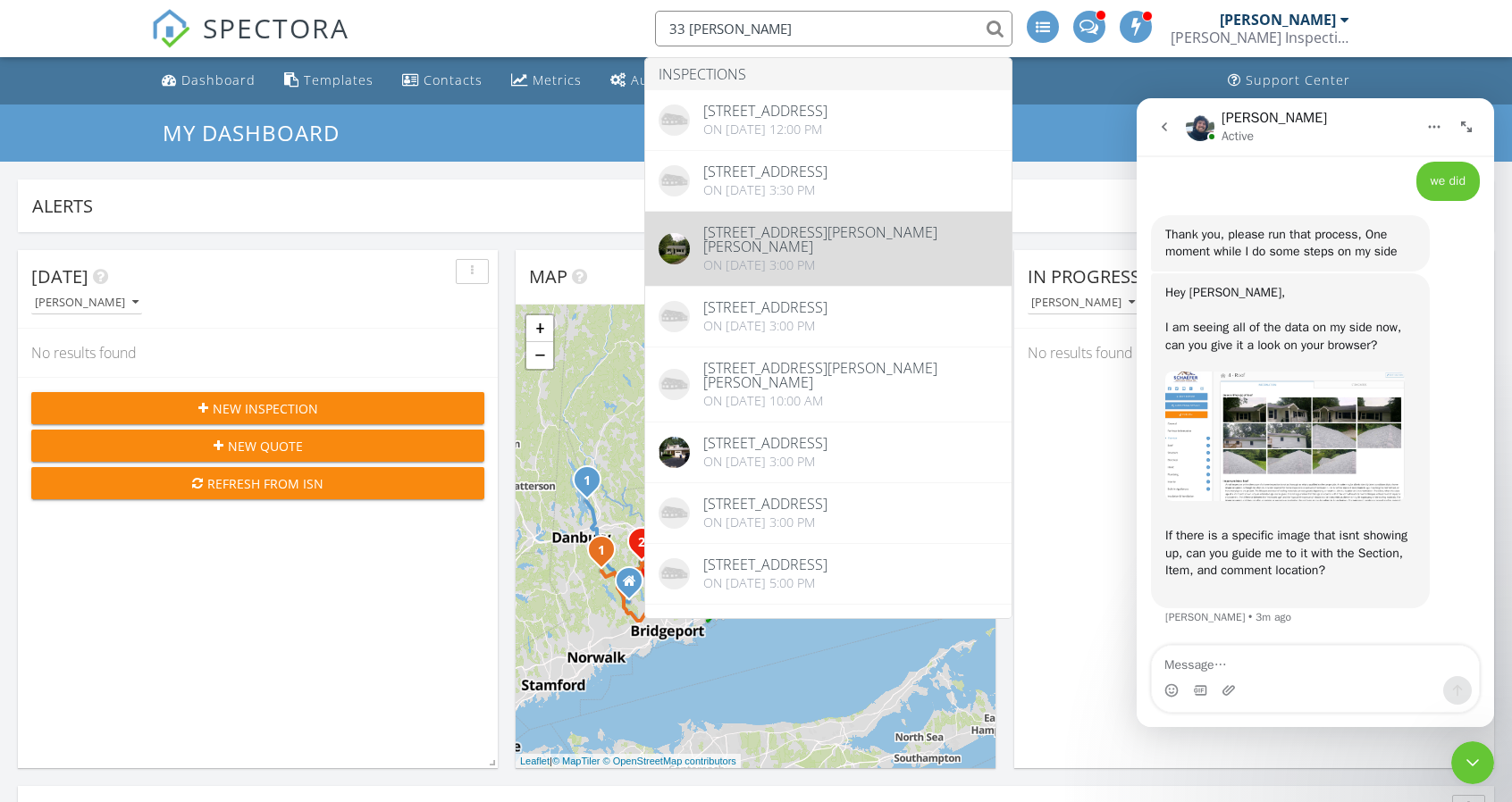 type on "33 william" 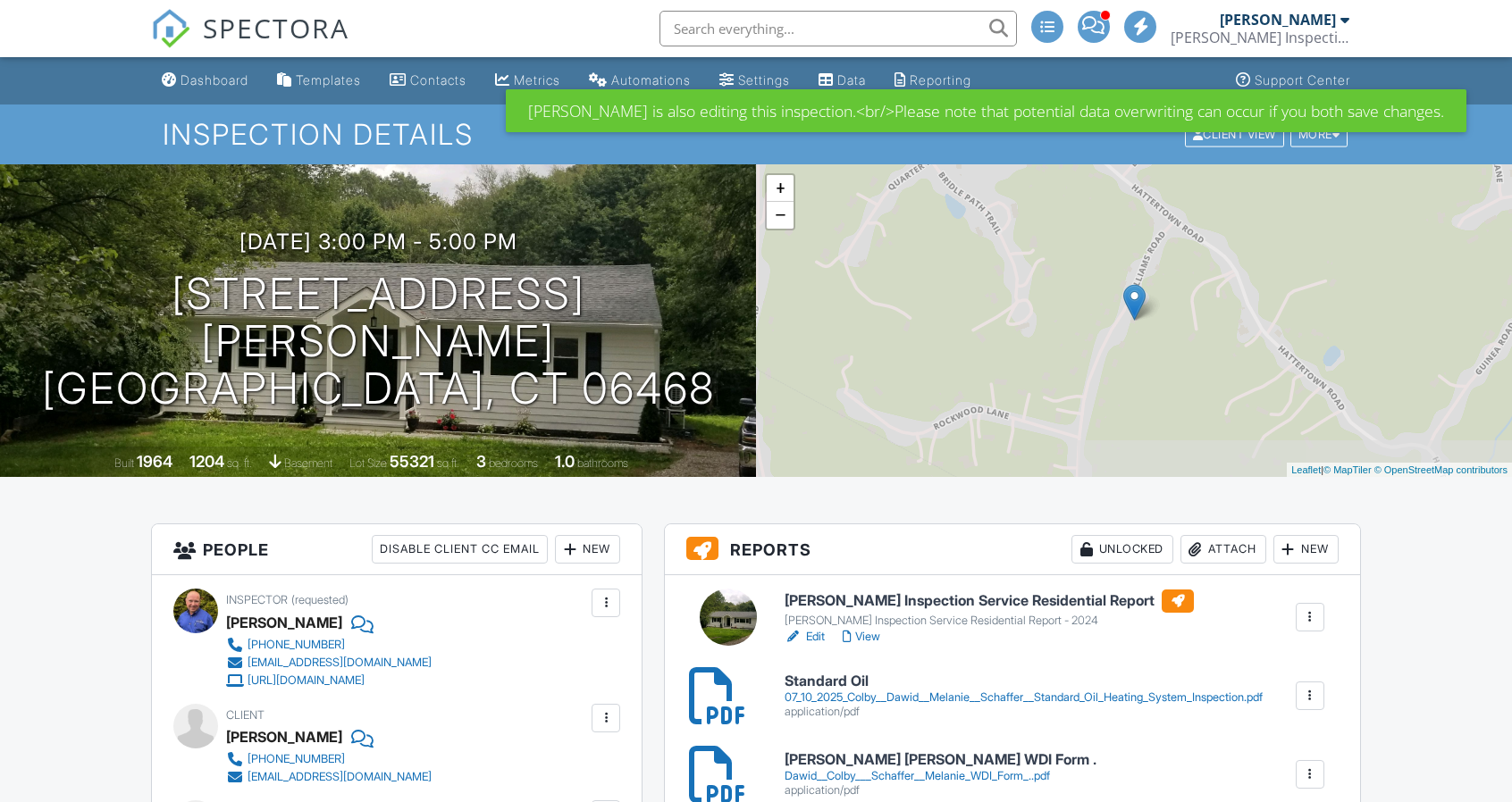 scroll, scrollTop: 0, scrollLeft: 0, axis: both 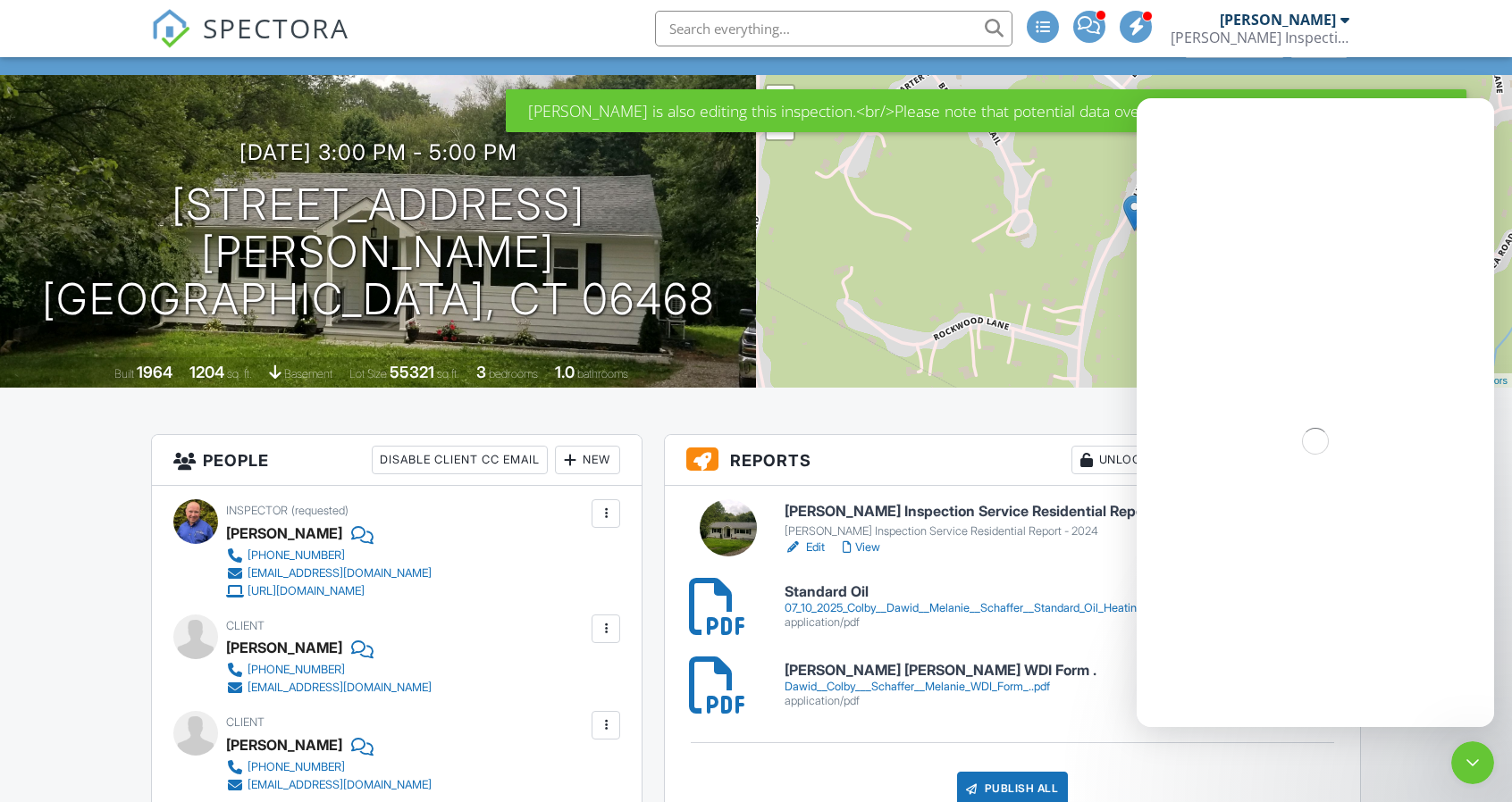 click on "View" at bounding box center (861, 547) 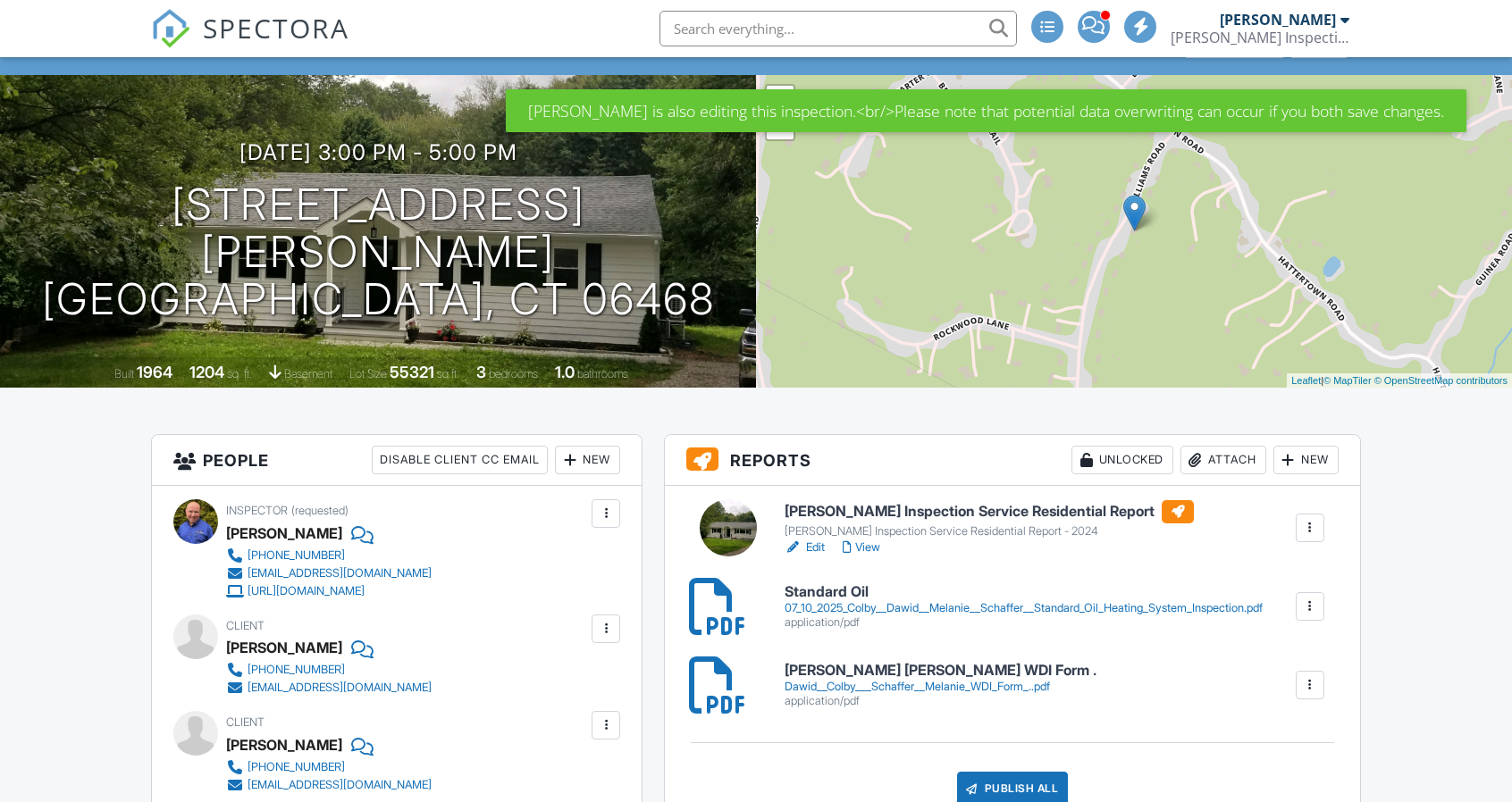 scroll, scrollTop: 89, scrollLeft: 0, axis: vertical 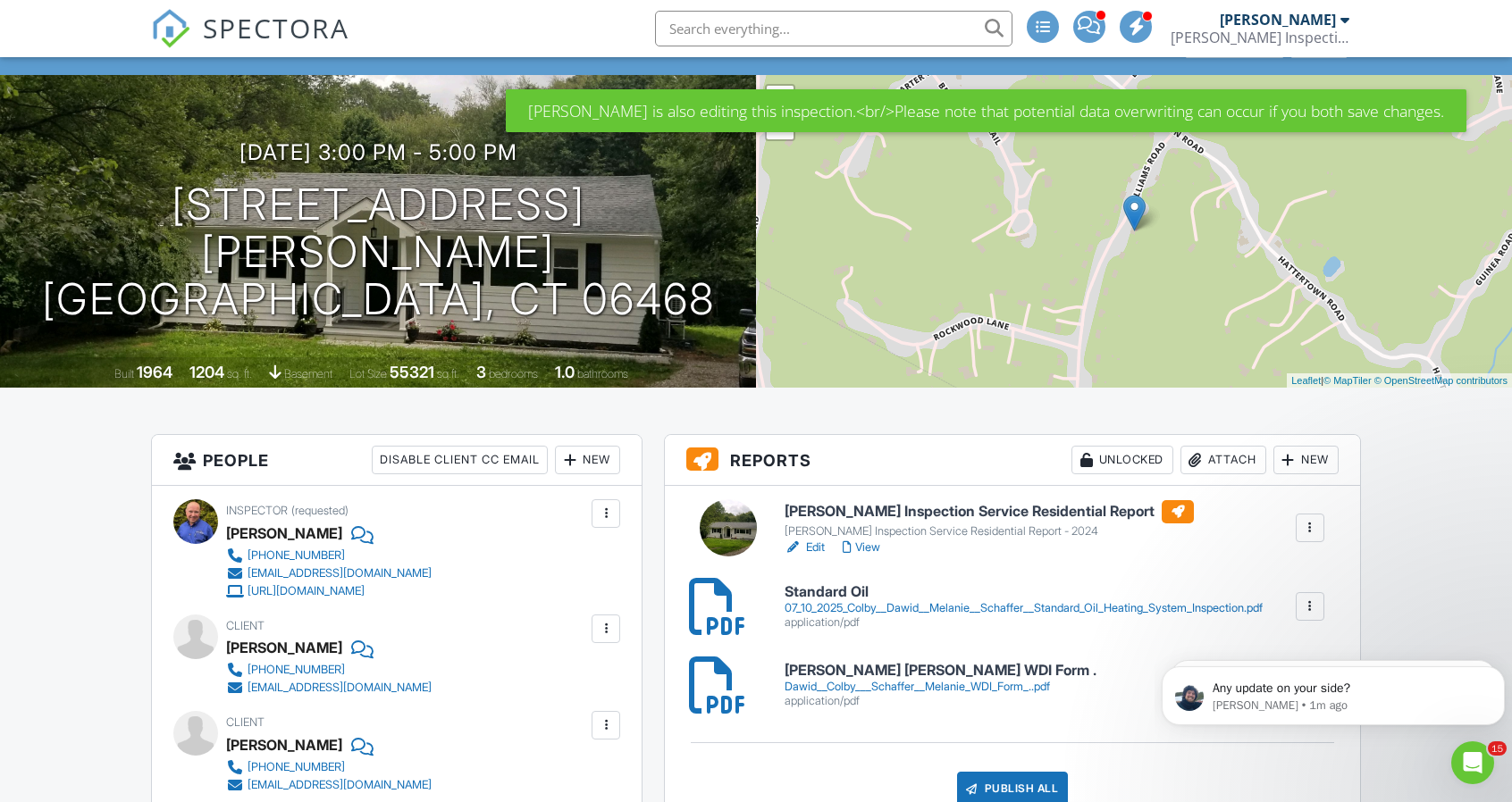 click on "Edit" at bounding box center [804, 547] 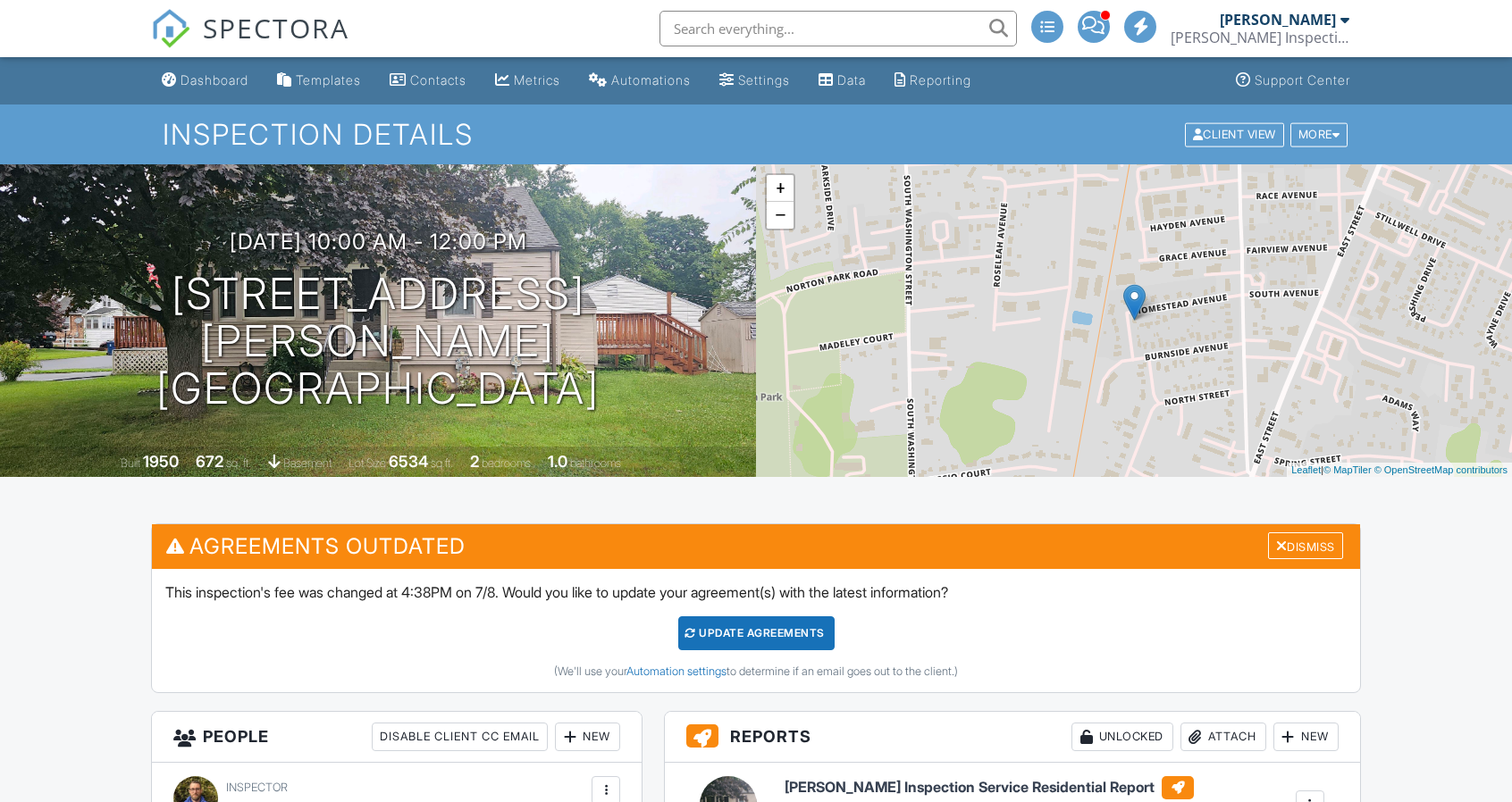scroll, scrollTop: 179, scrollLeft: 0, axis: vertical 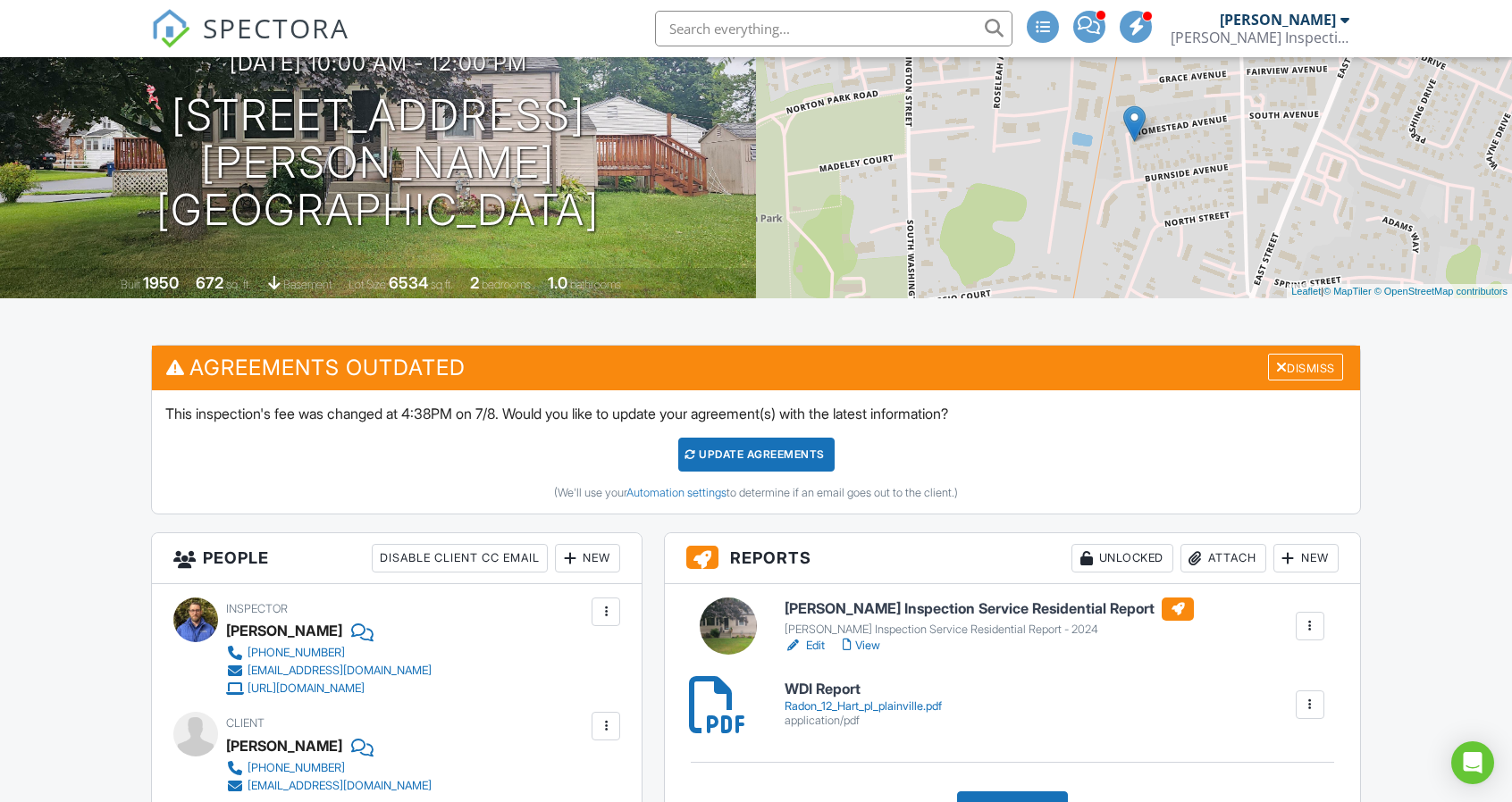 click on "View" at bounding box center [861, 646] 